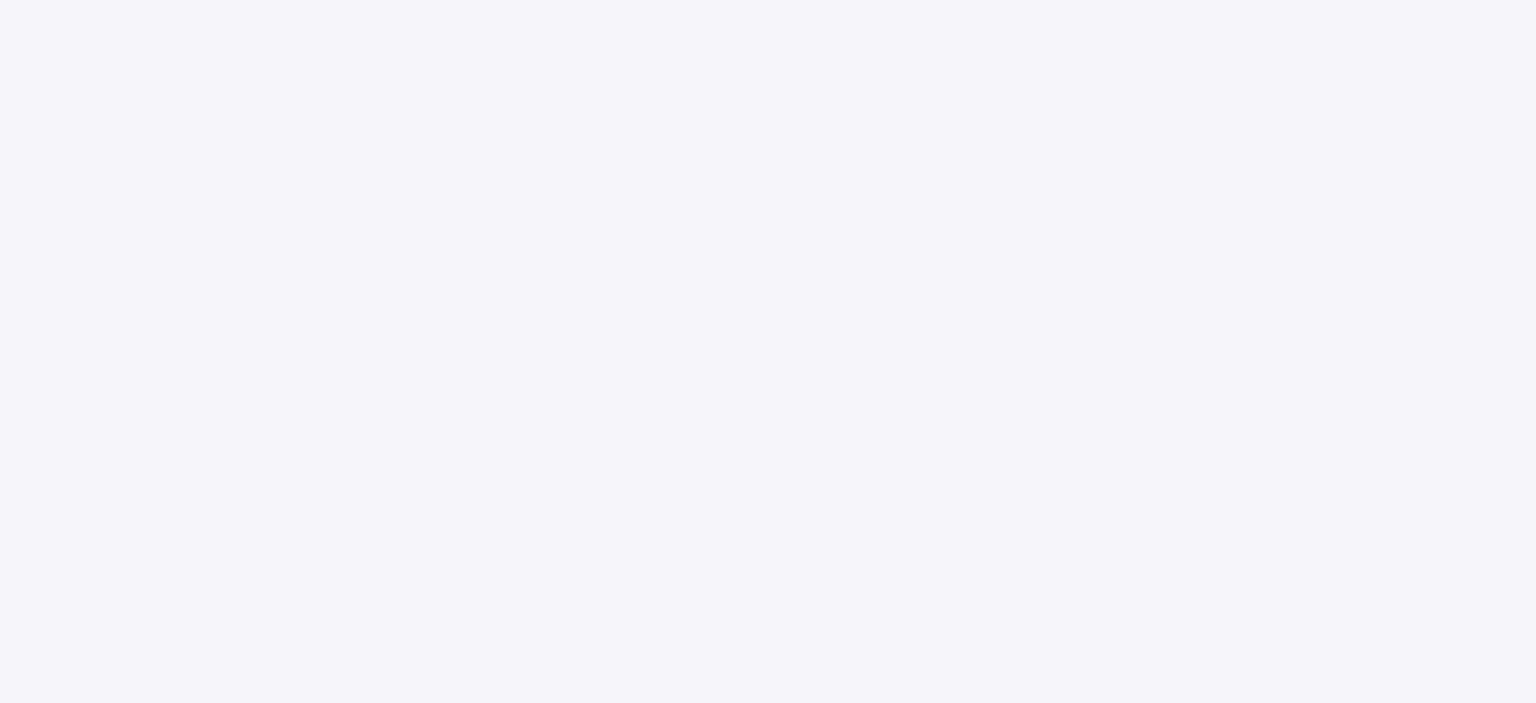 scroll, scrollTop: 0, scrollLeft: 0, axis: both 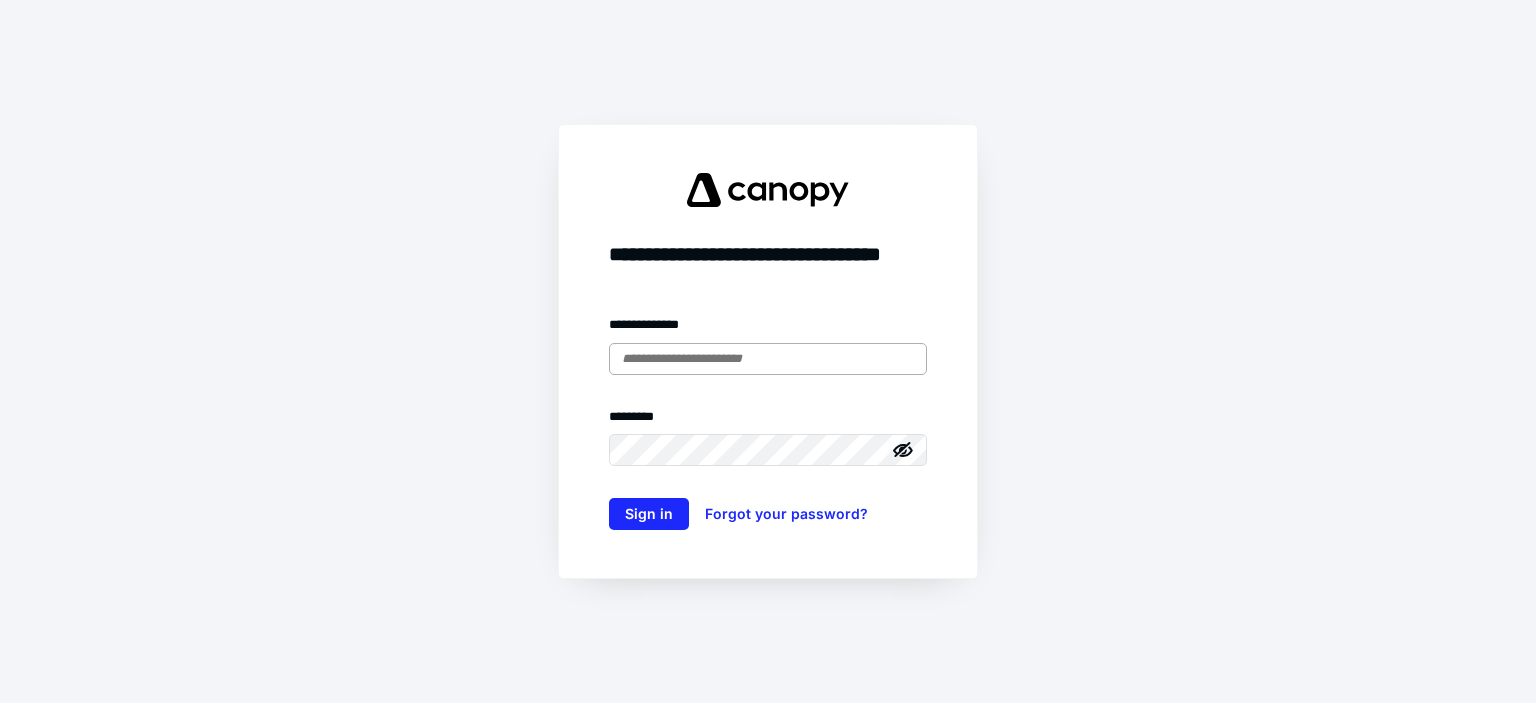 click at bounding box center (768, 359) 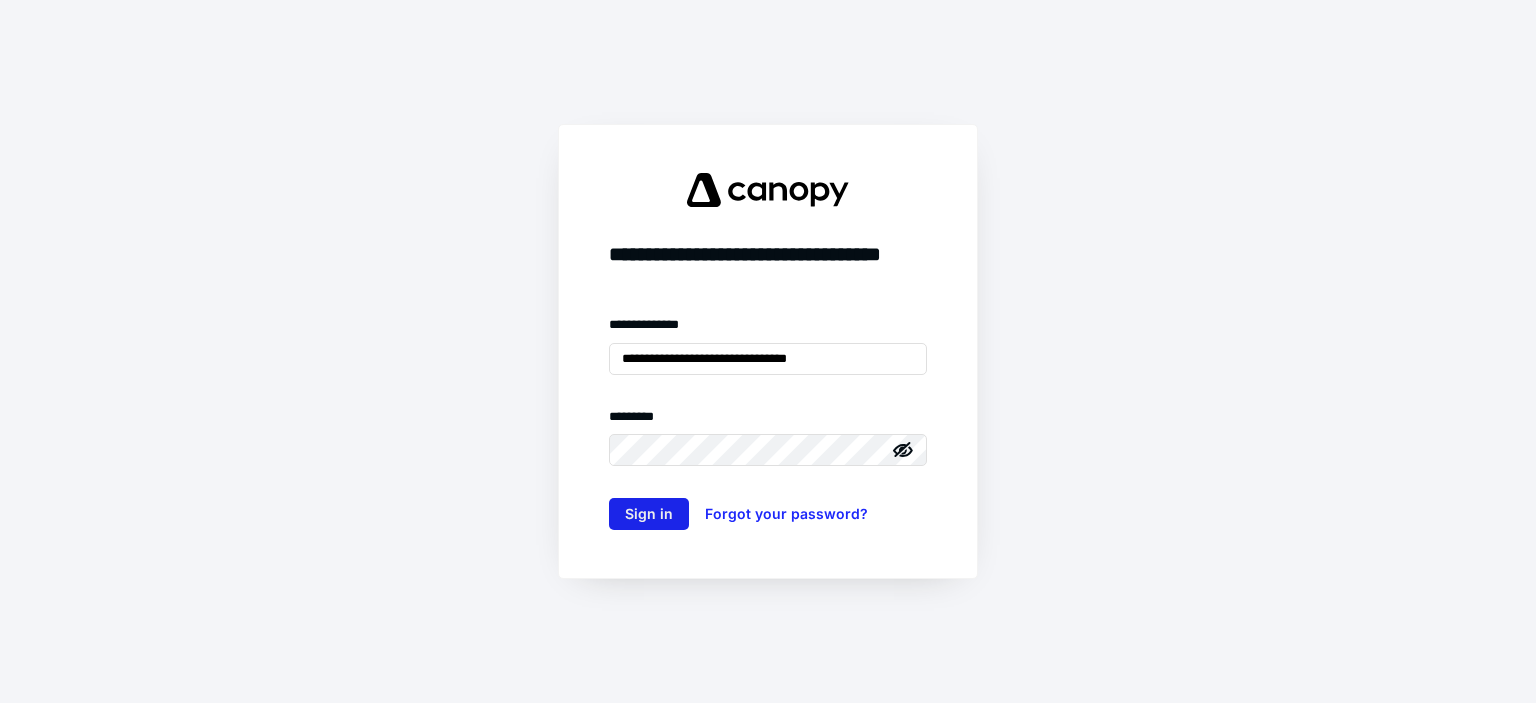 click on "Sign in" at bounding box center [649, 514] 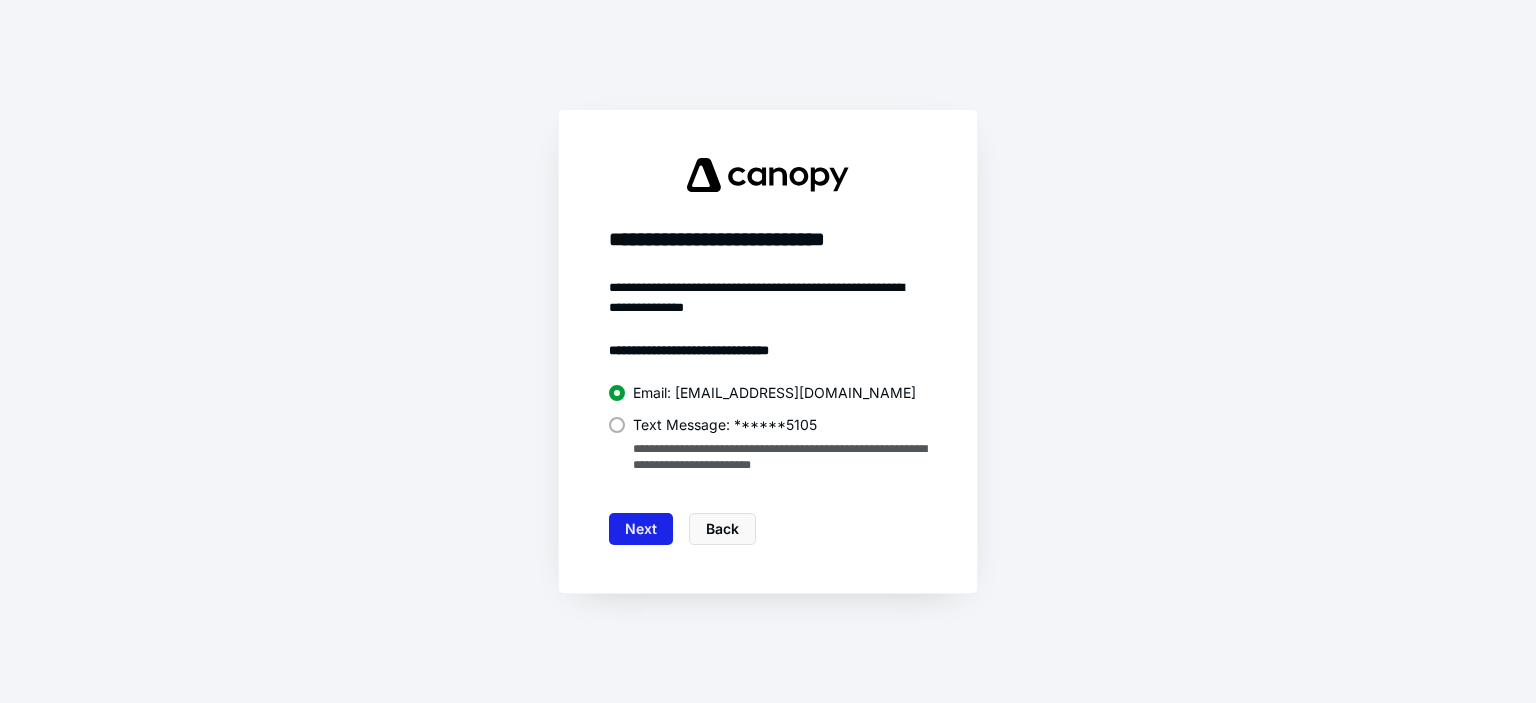 click on "Next" at bounding box center [641, 529] 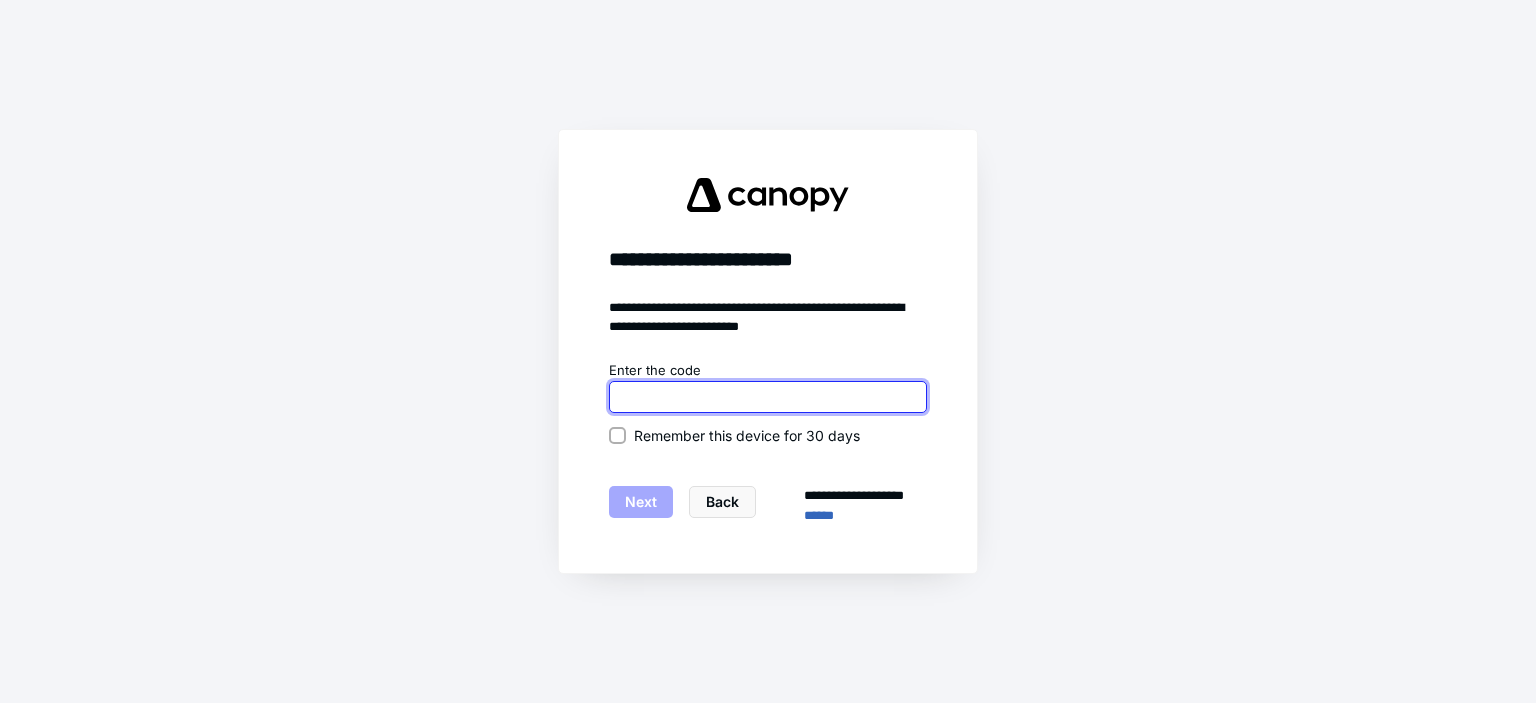 click at bounding box center (768, 397) 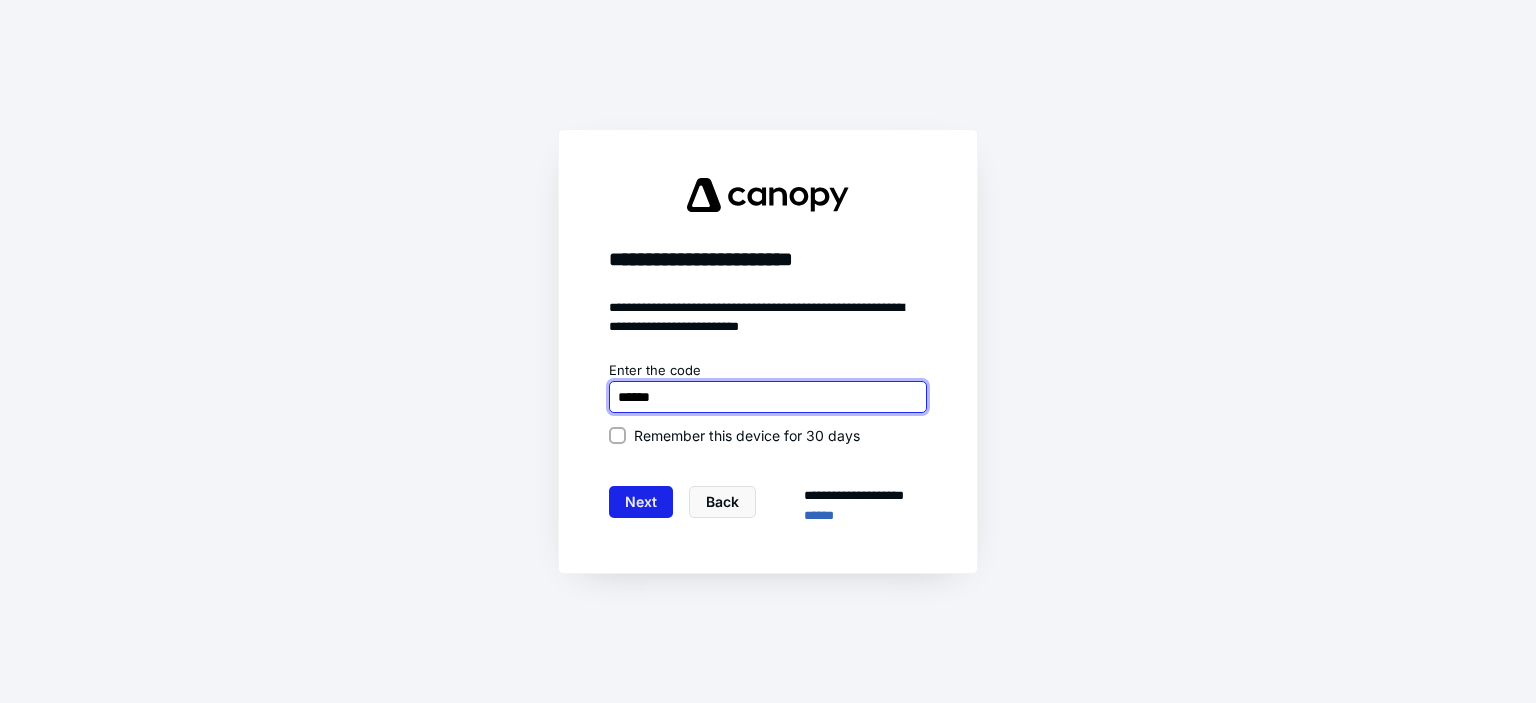 type on "******" 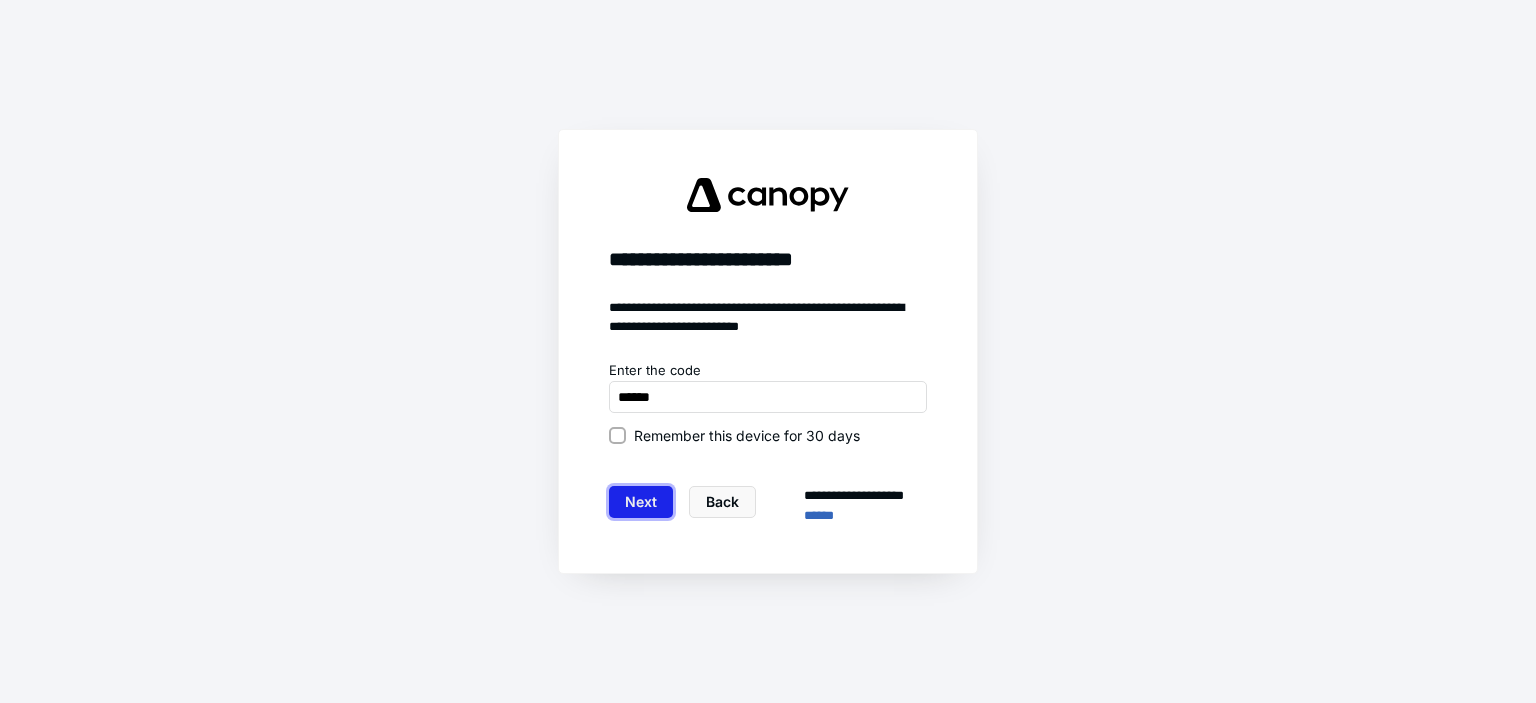 click on "Next" at bounding box center (641, 502) 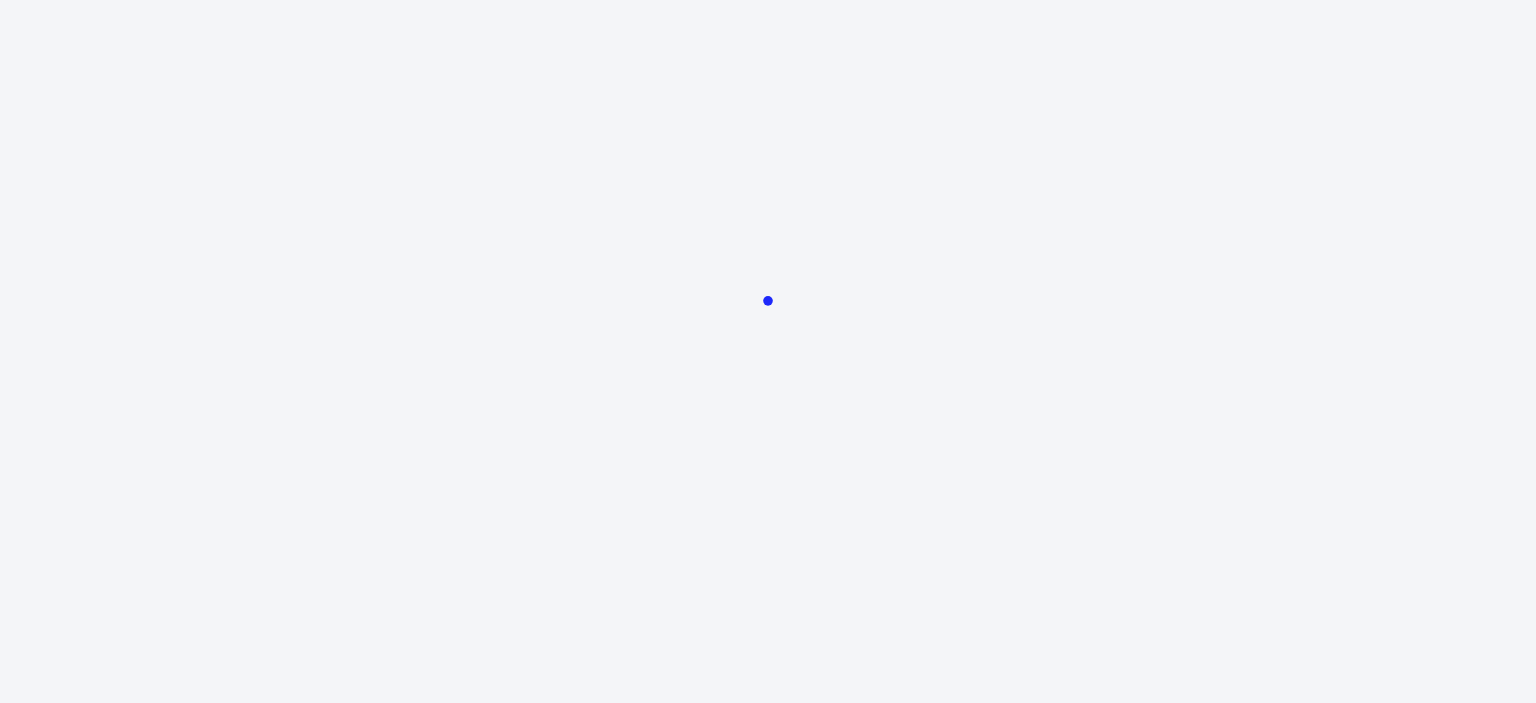 scroll, scrollTop: 0, scrollLeft: 0, axis: both 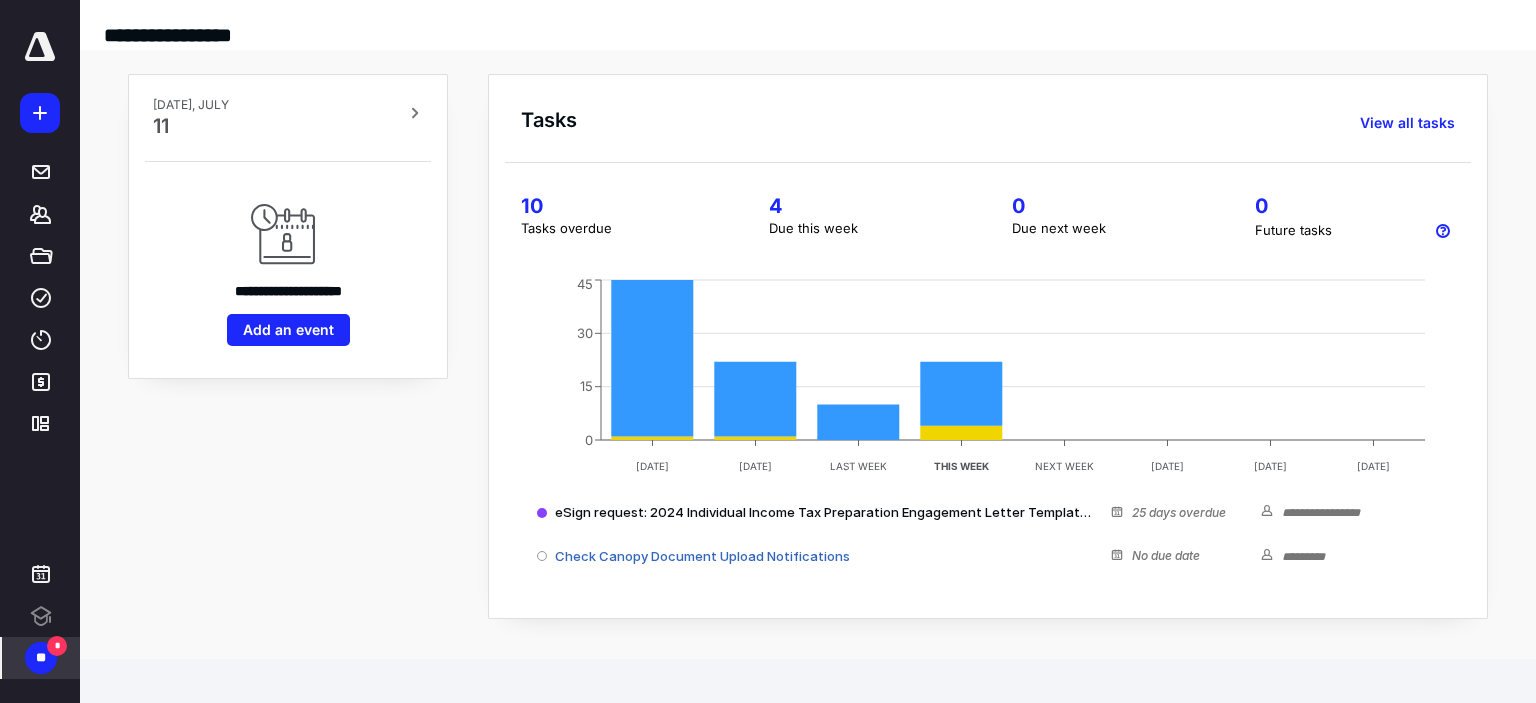 click on "**" at bounding box center [41, 658] 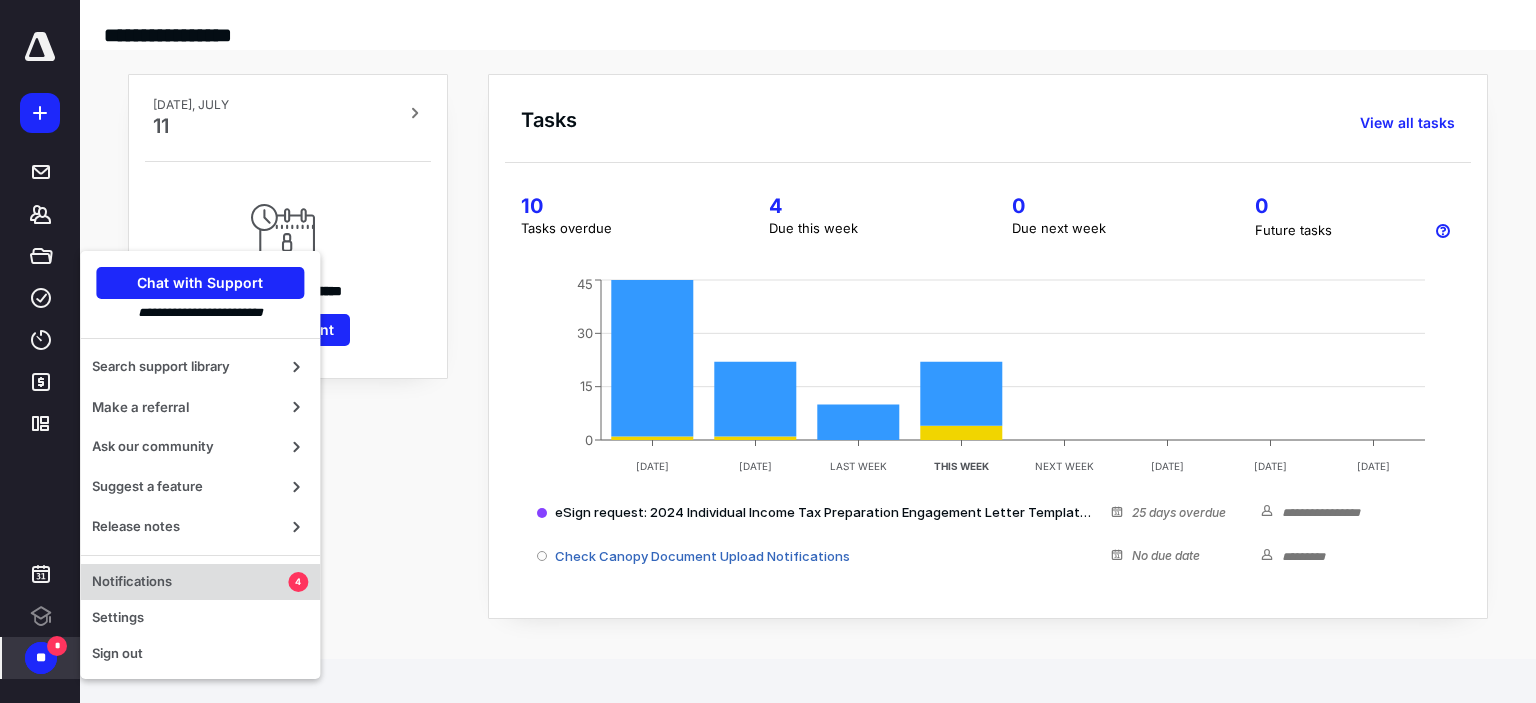 click on "Notifications" at bounding box center (190, 582) 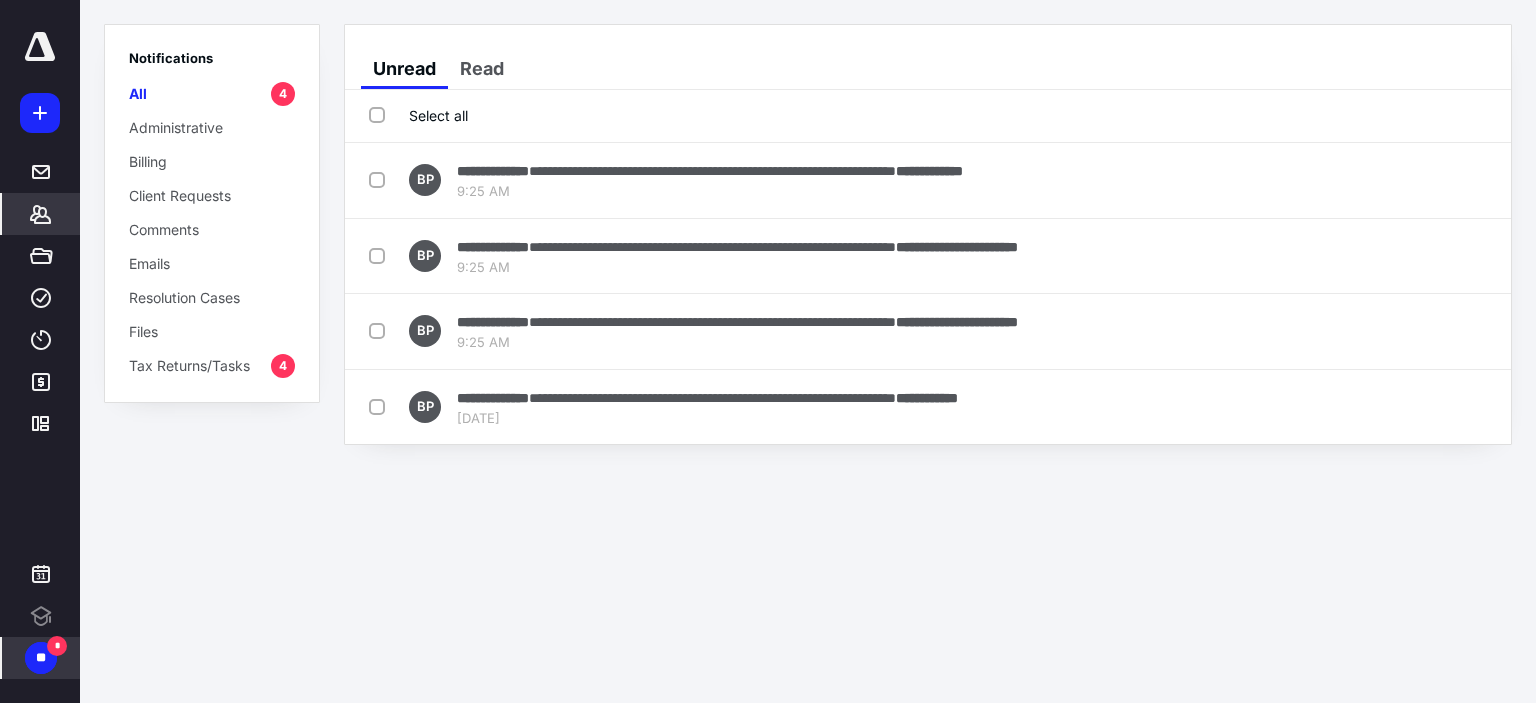 click 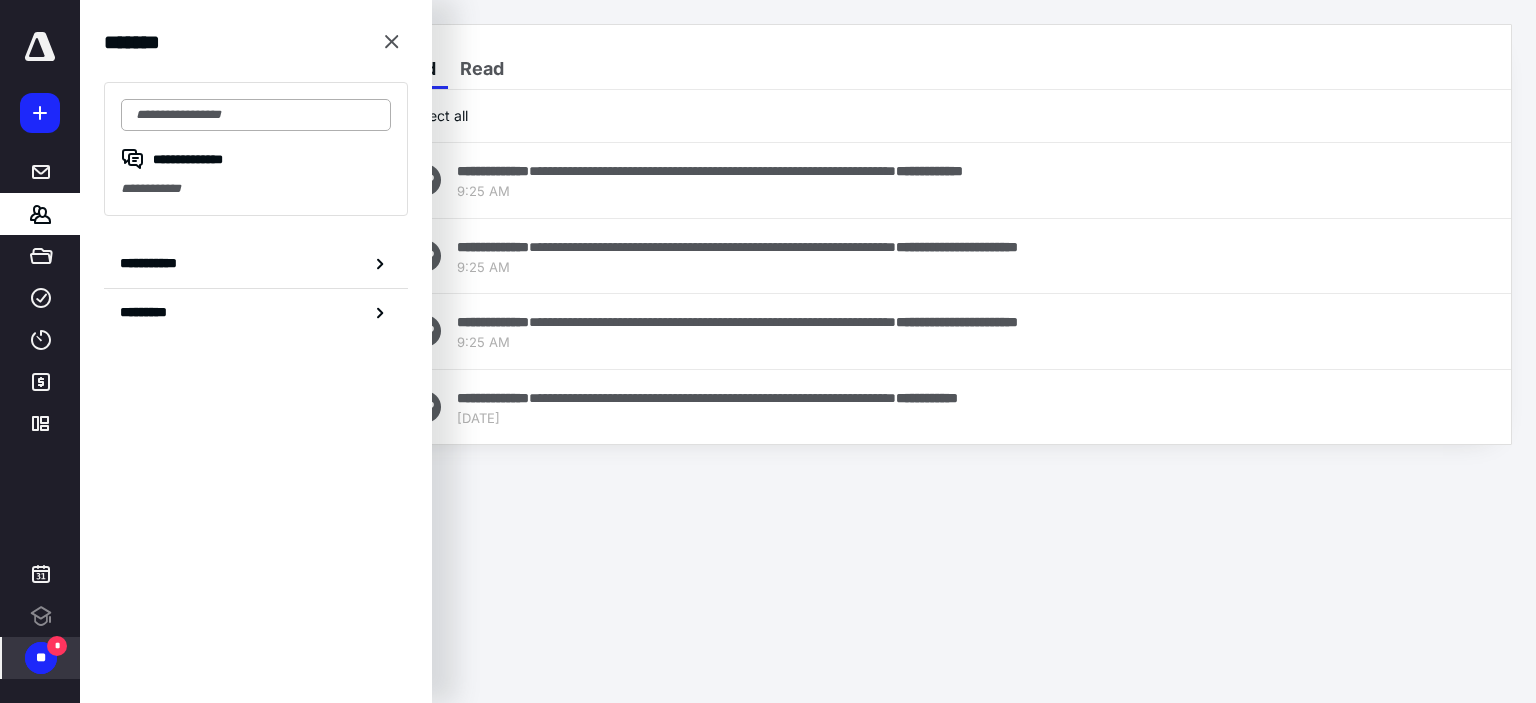 click at bounding box center [256, 115] 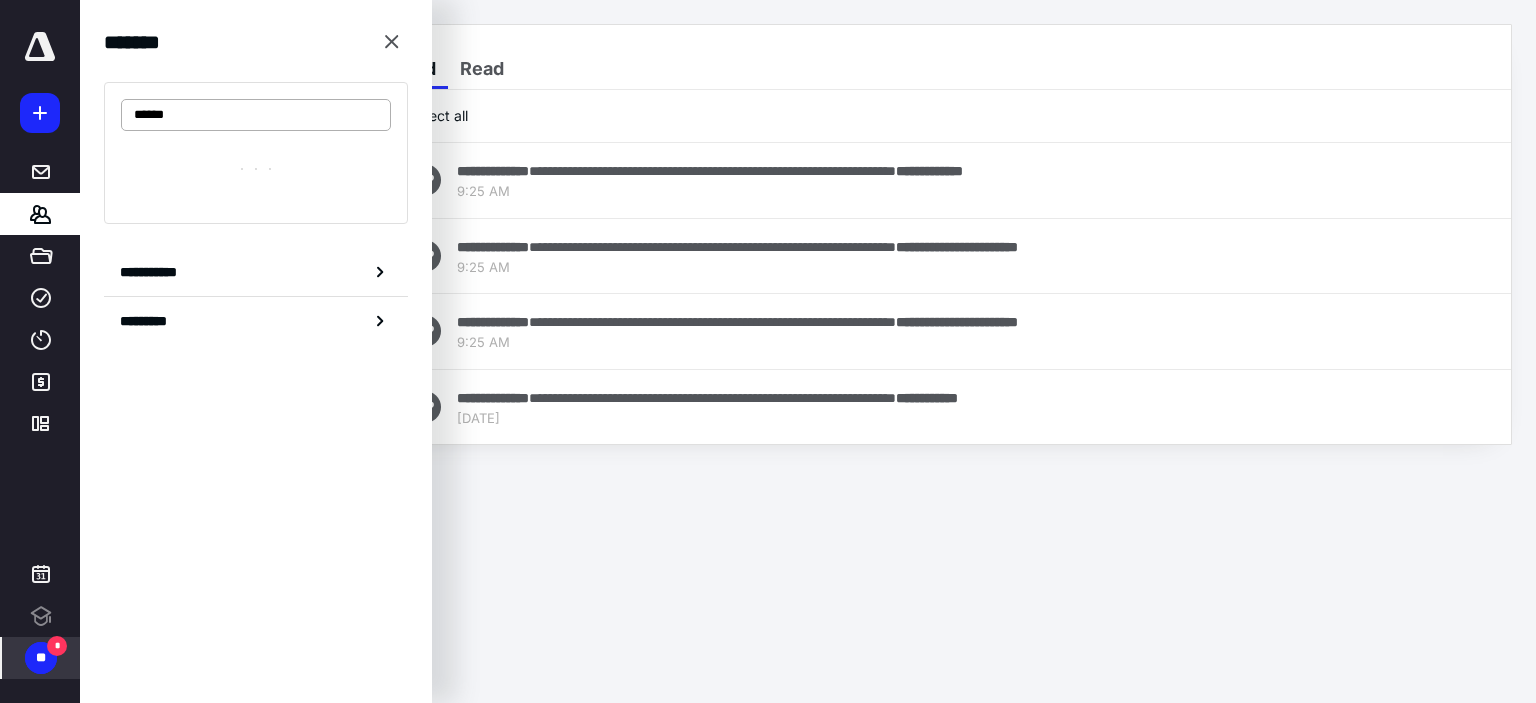 type on "*******" 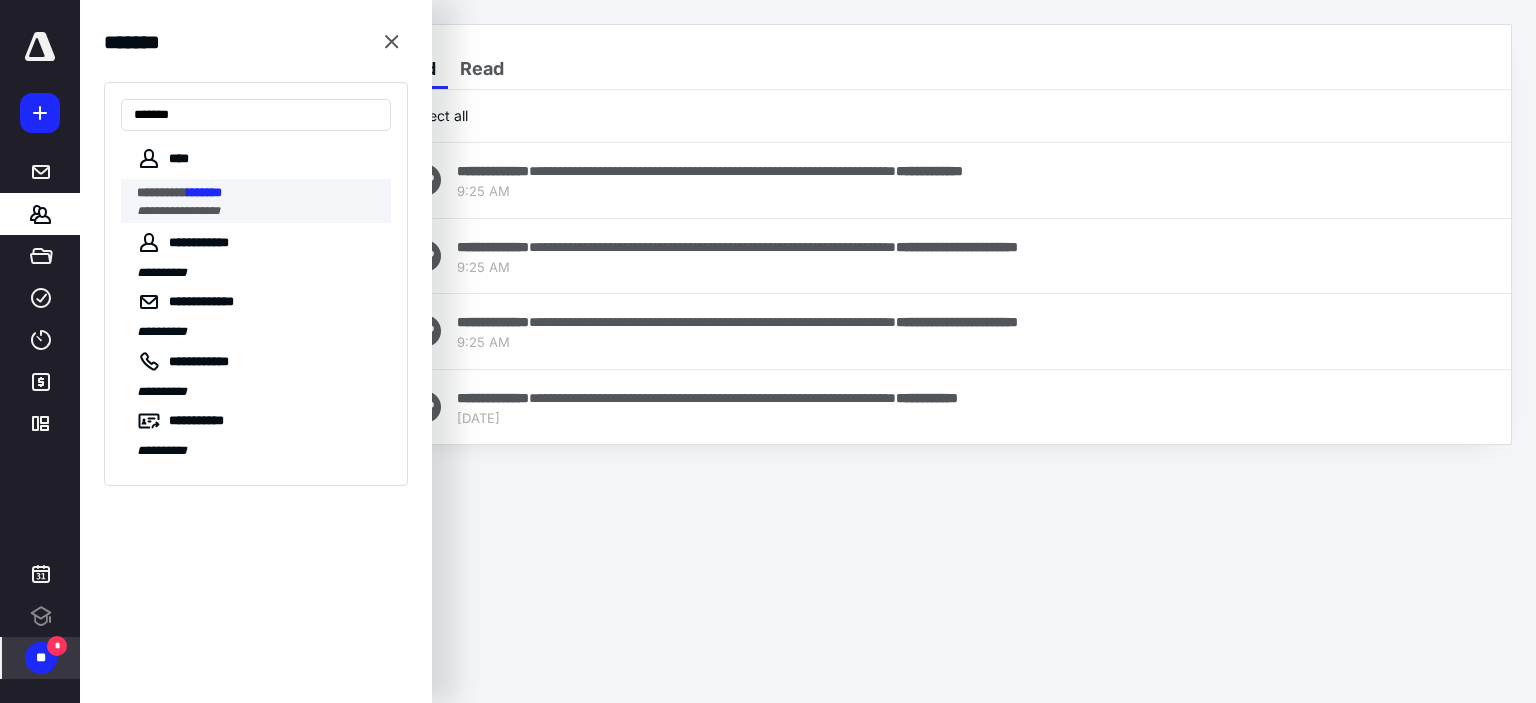 click on "**********" at bounding box center [178, 211] 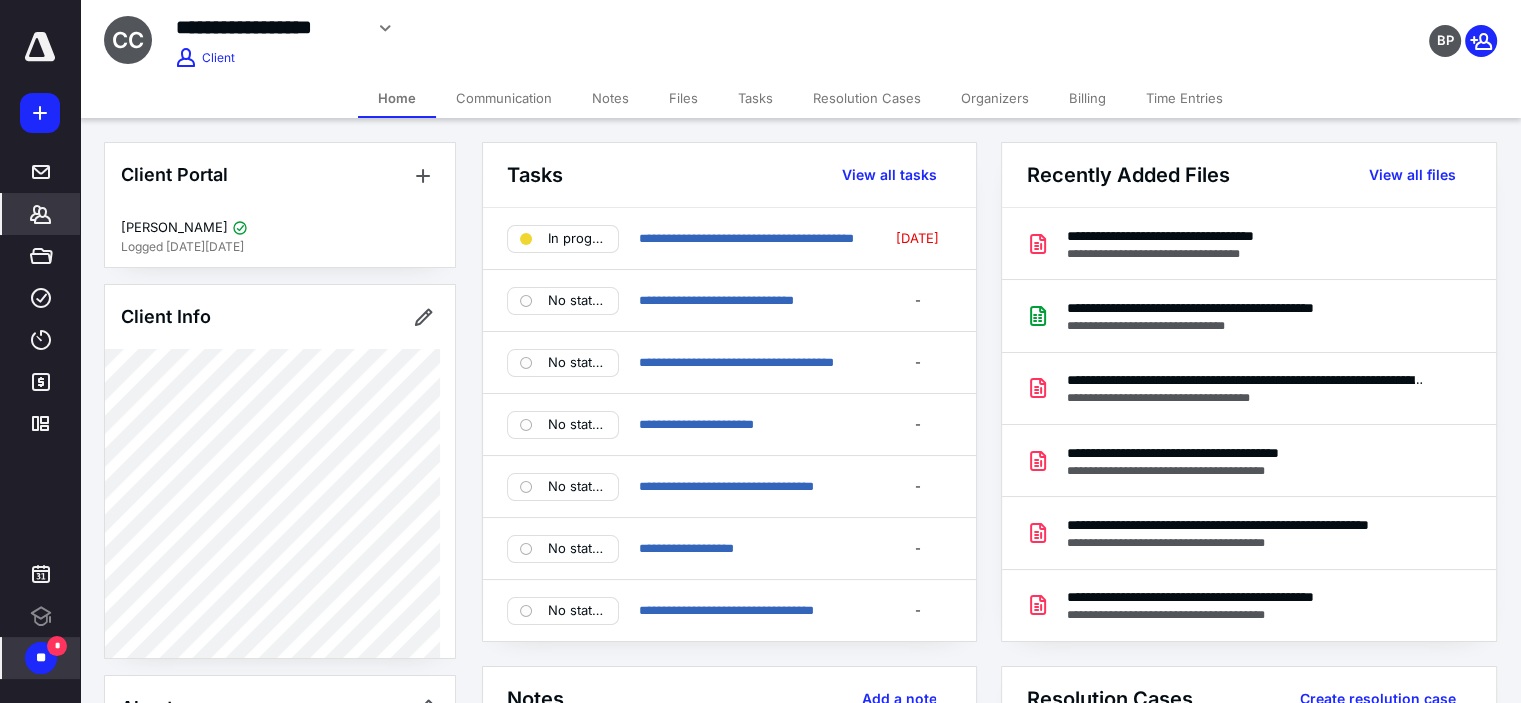click on "Files" at bounding box center [683, 98] 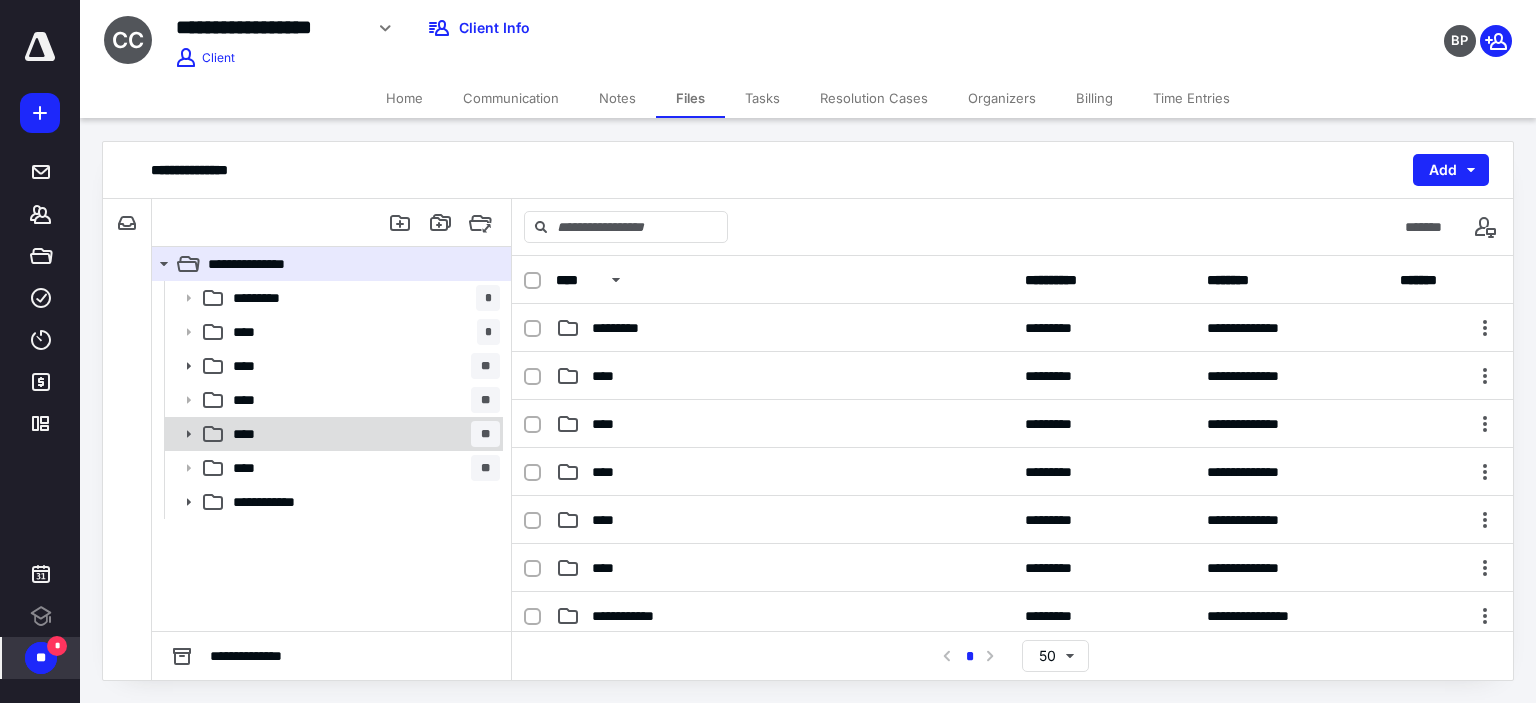 scroll, scrollTop: 0, scrollLeft: 0, axis: both 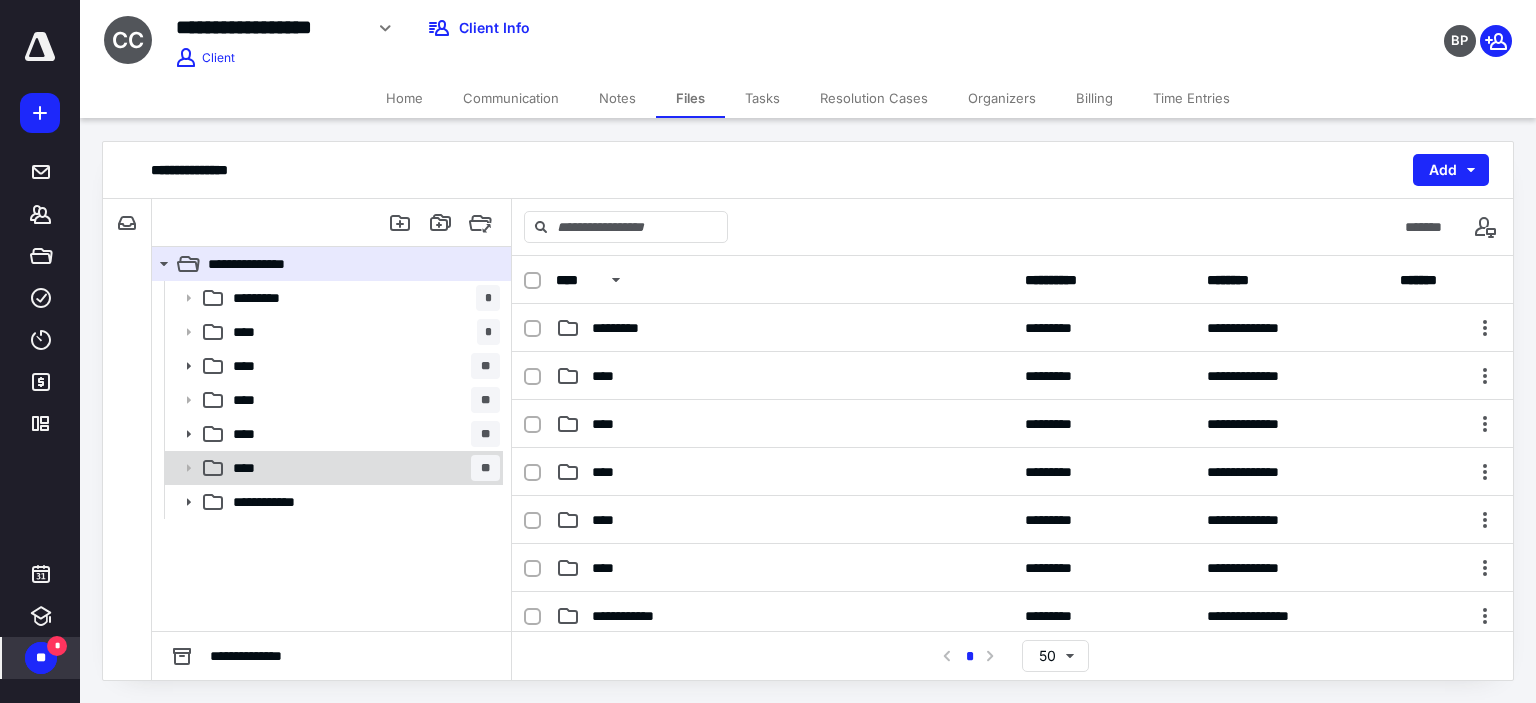 click on "****" at bounding box center [250, 468] 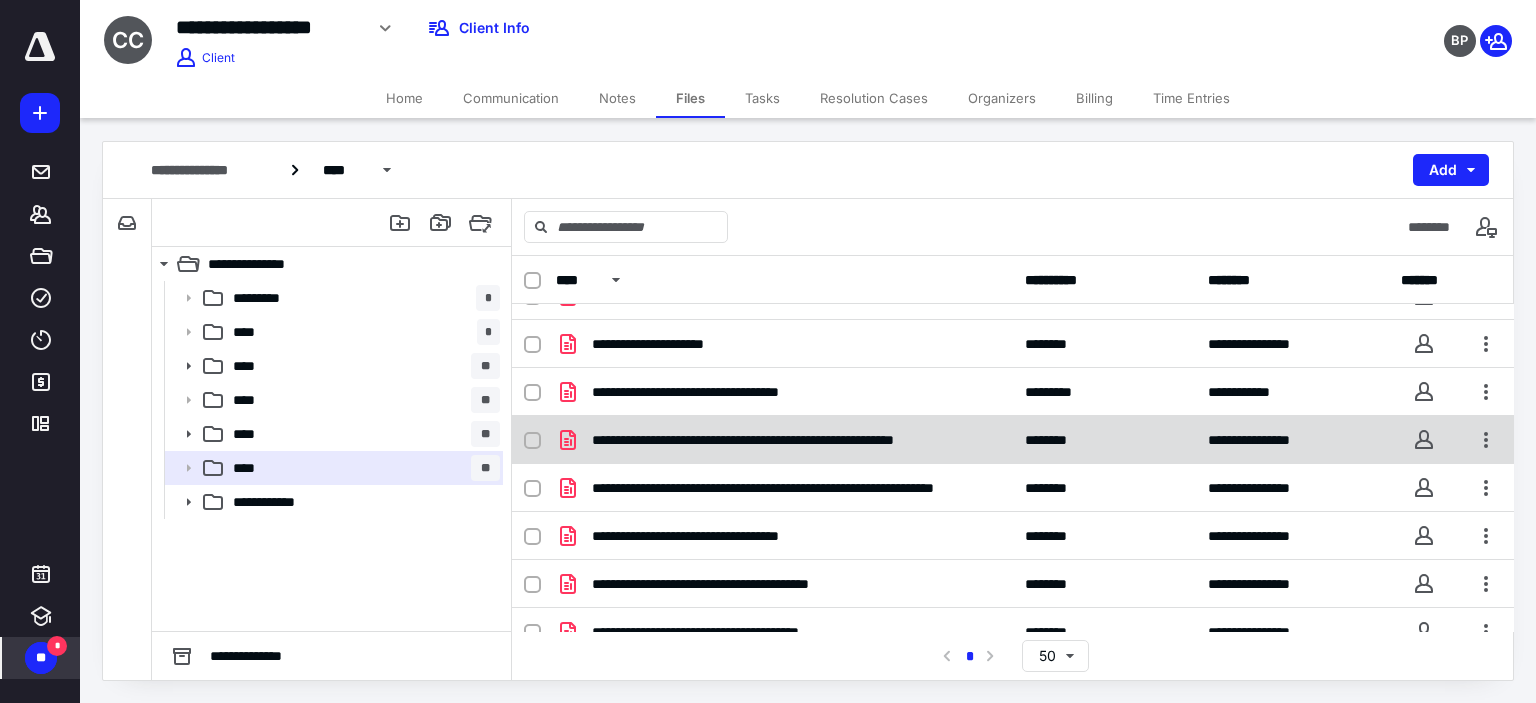 scroll, scrollTop: 0, scrollLeft: 0, axis: both 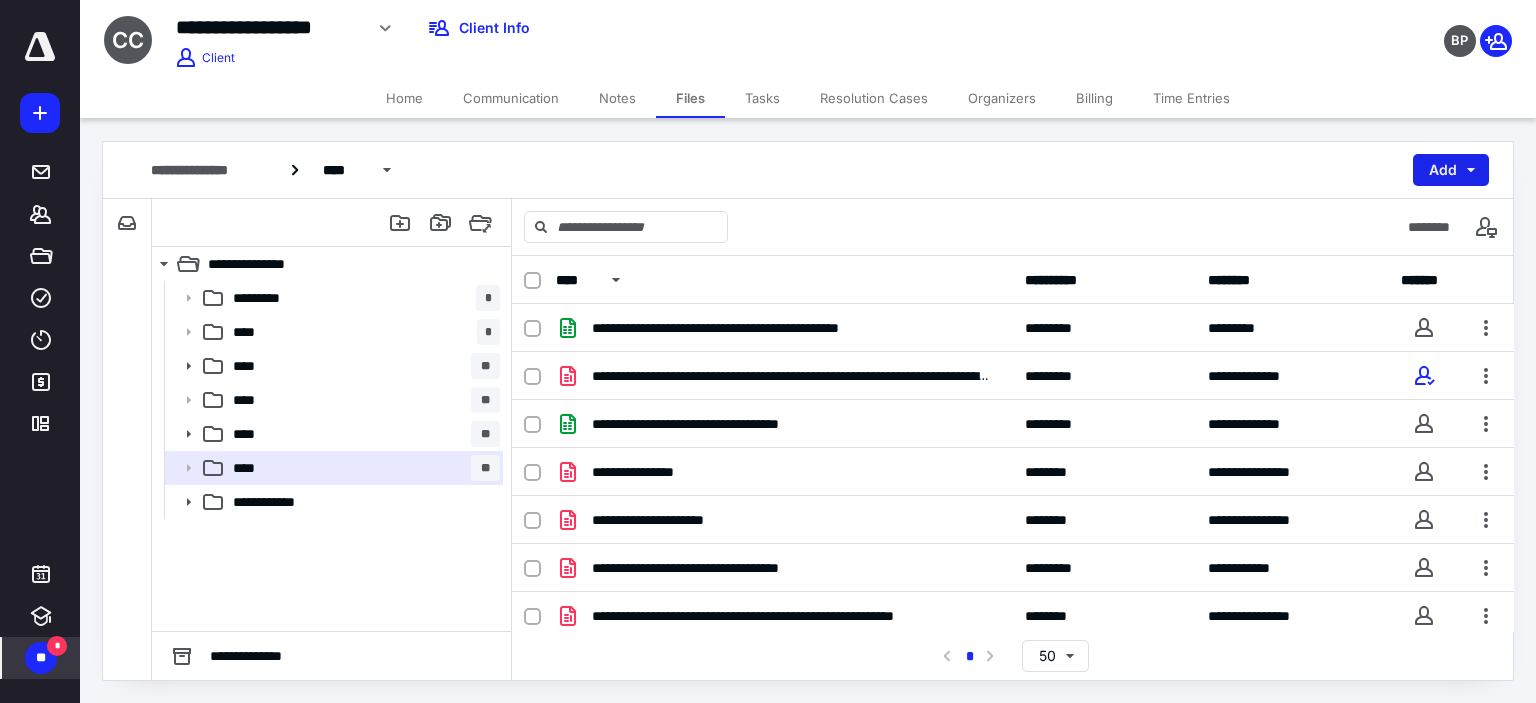 click on "Add" at bounding box center [1451, 170] 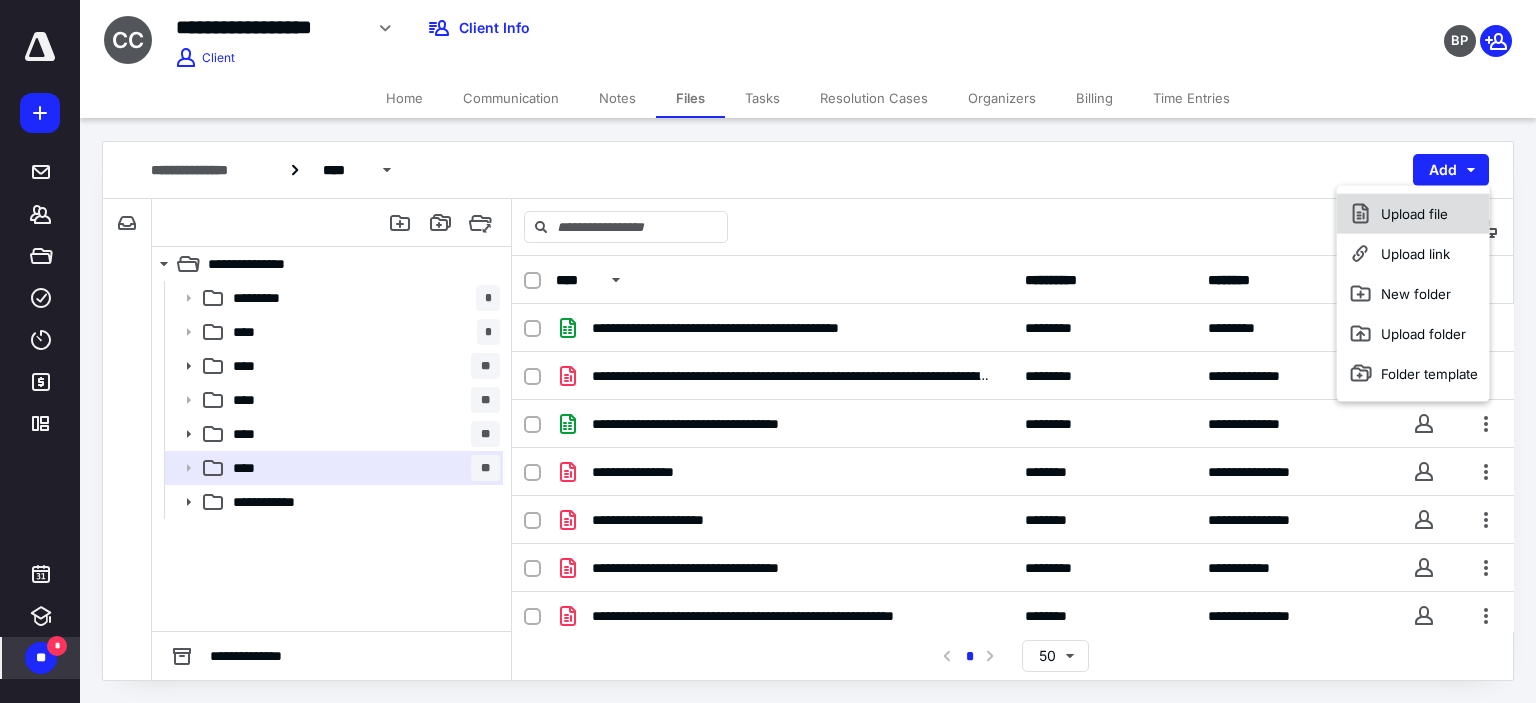 click on "Upload file" at bounding box center (1413, 214) 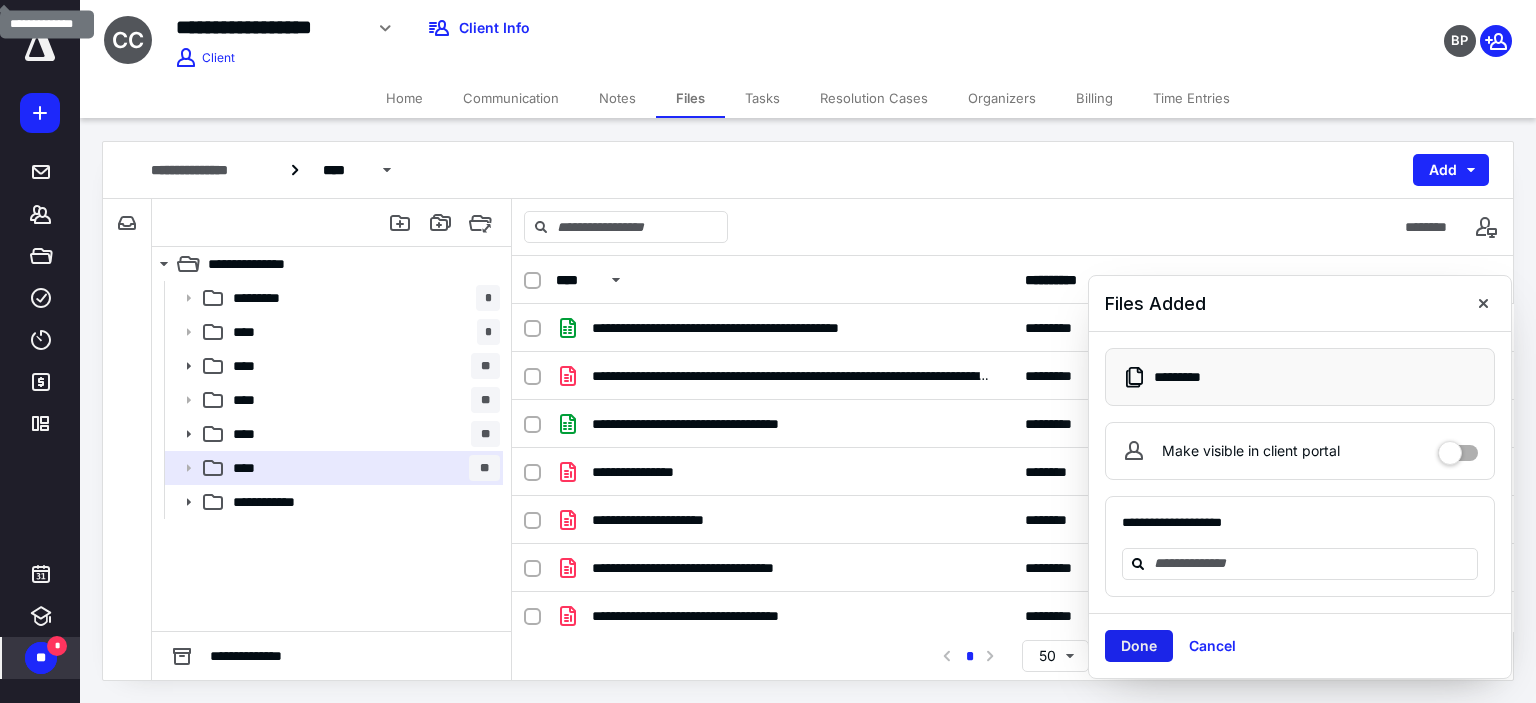 click on "Done" at bounding box center [1139, 646] 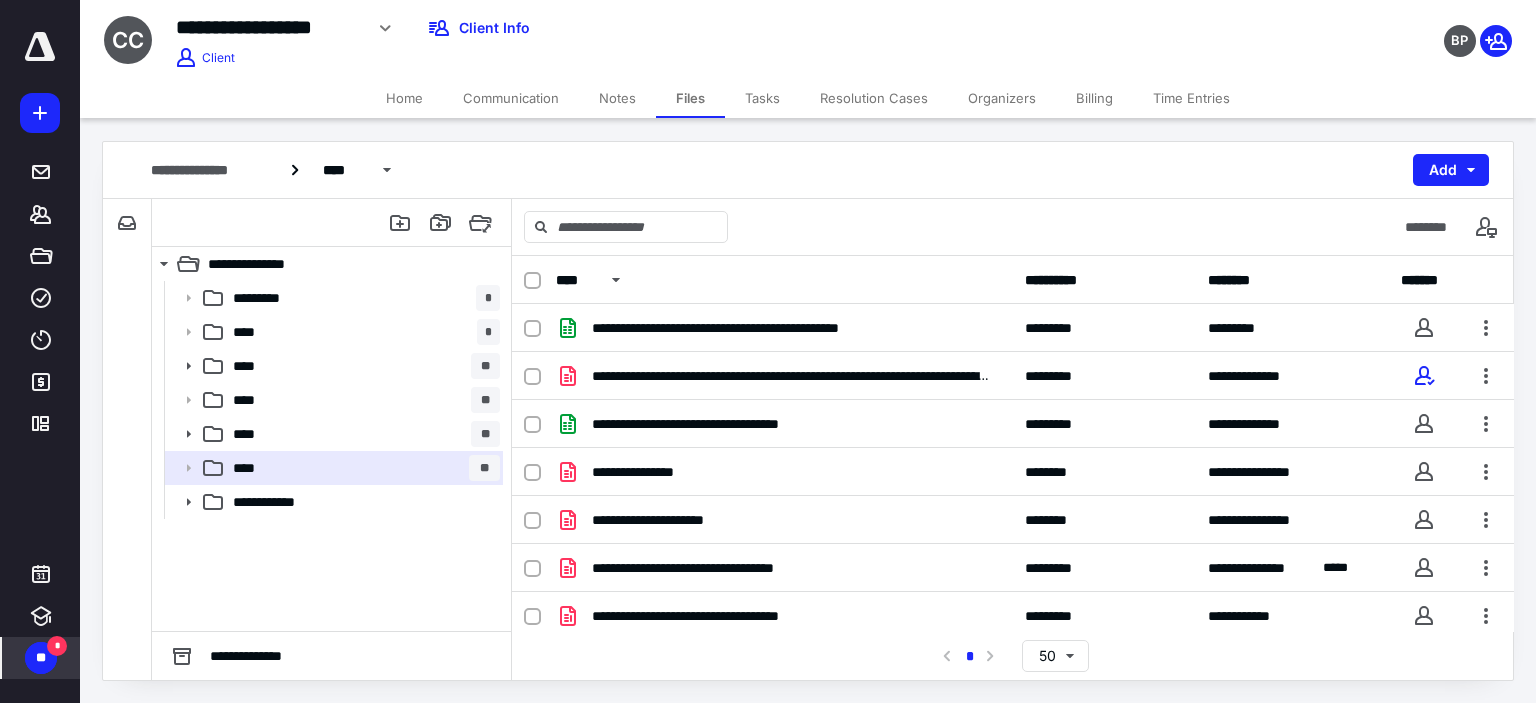 click on "**" at bounding box center [41, 658] 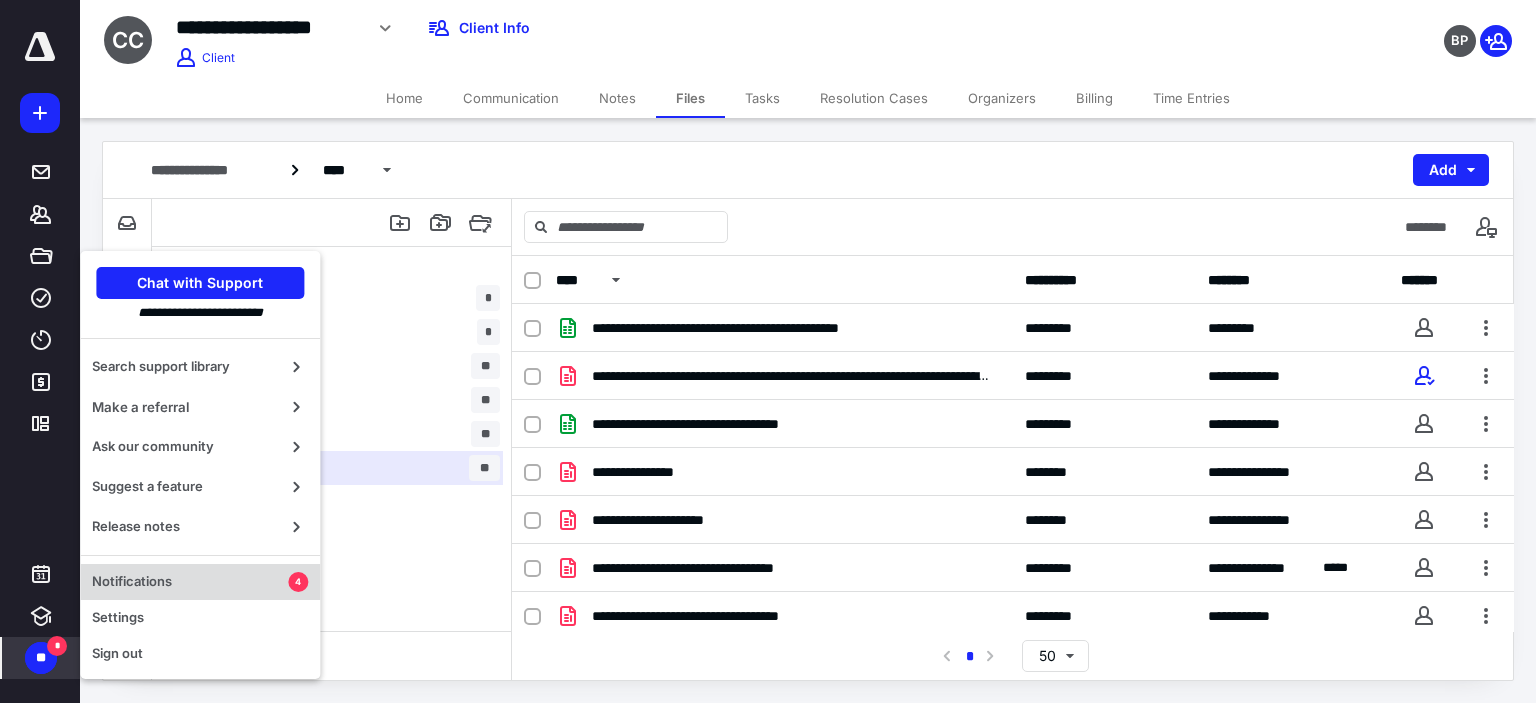 click on "Notifications" at bounding box center (190, 582) 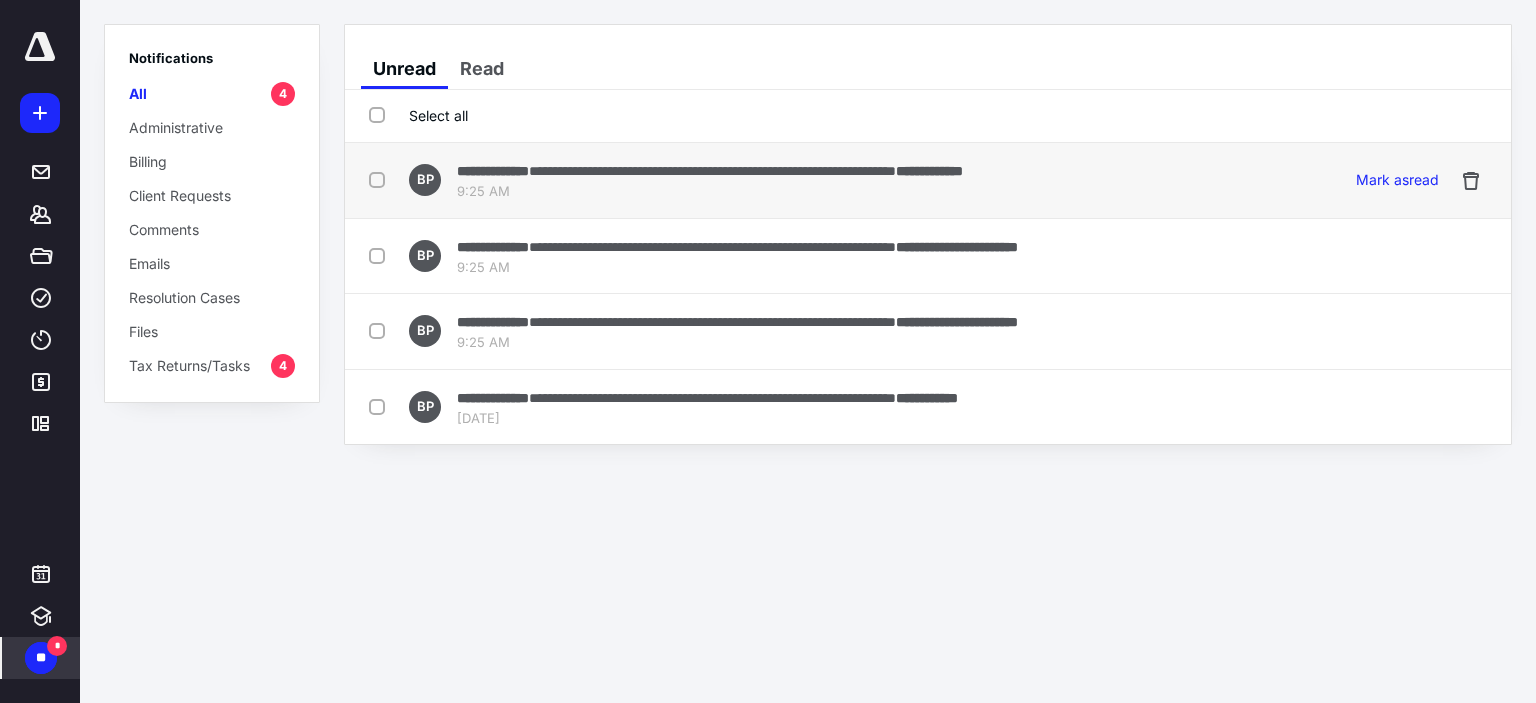 click on "**********" at bounding box center (929, 171) 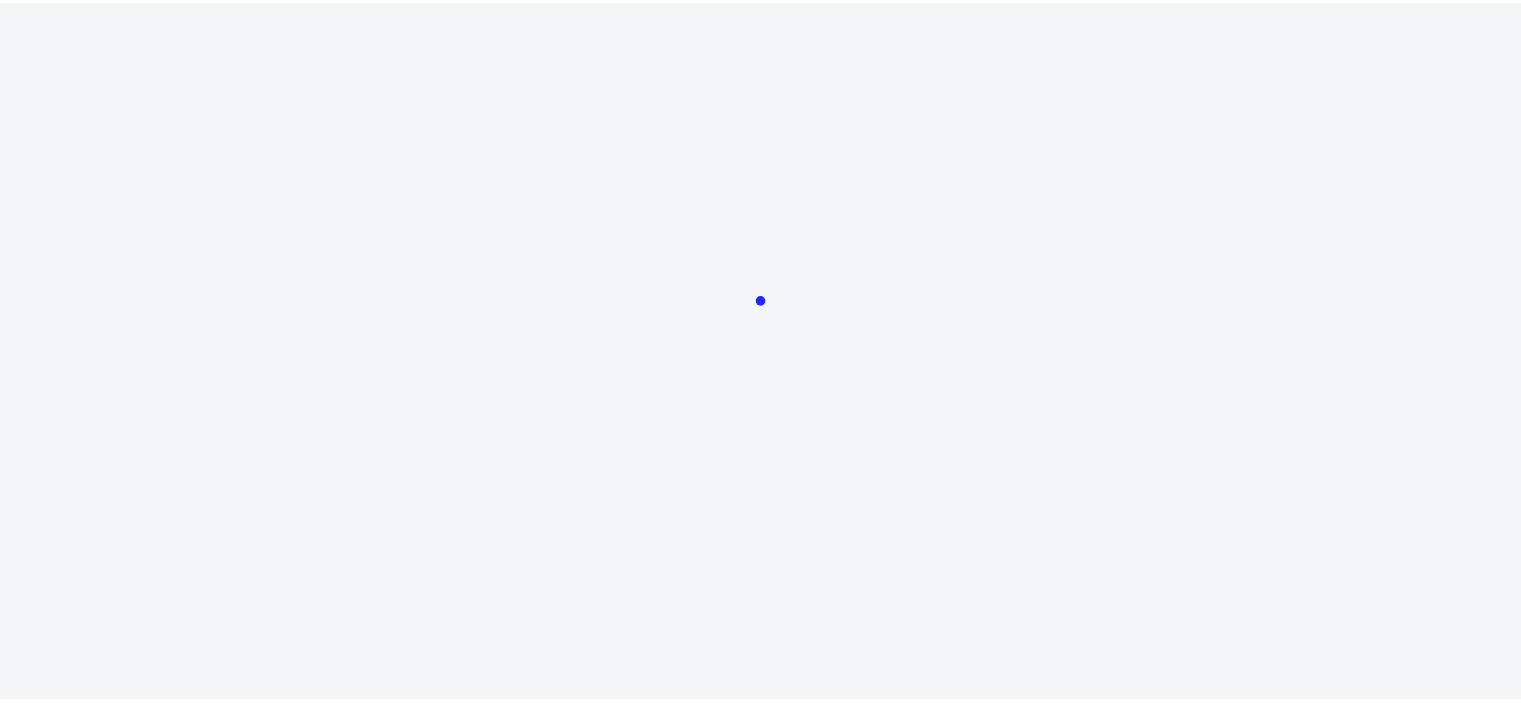 scroll, scrollTop: 0, scrollLeft: 0, axis: both 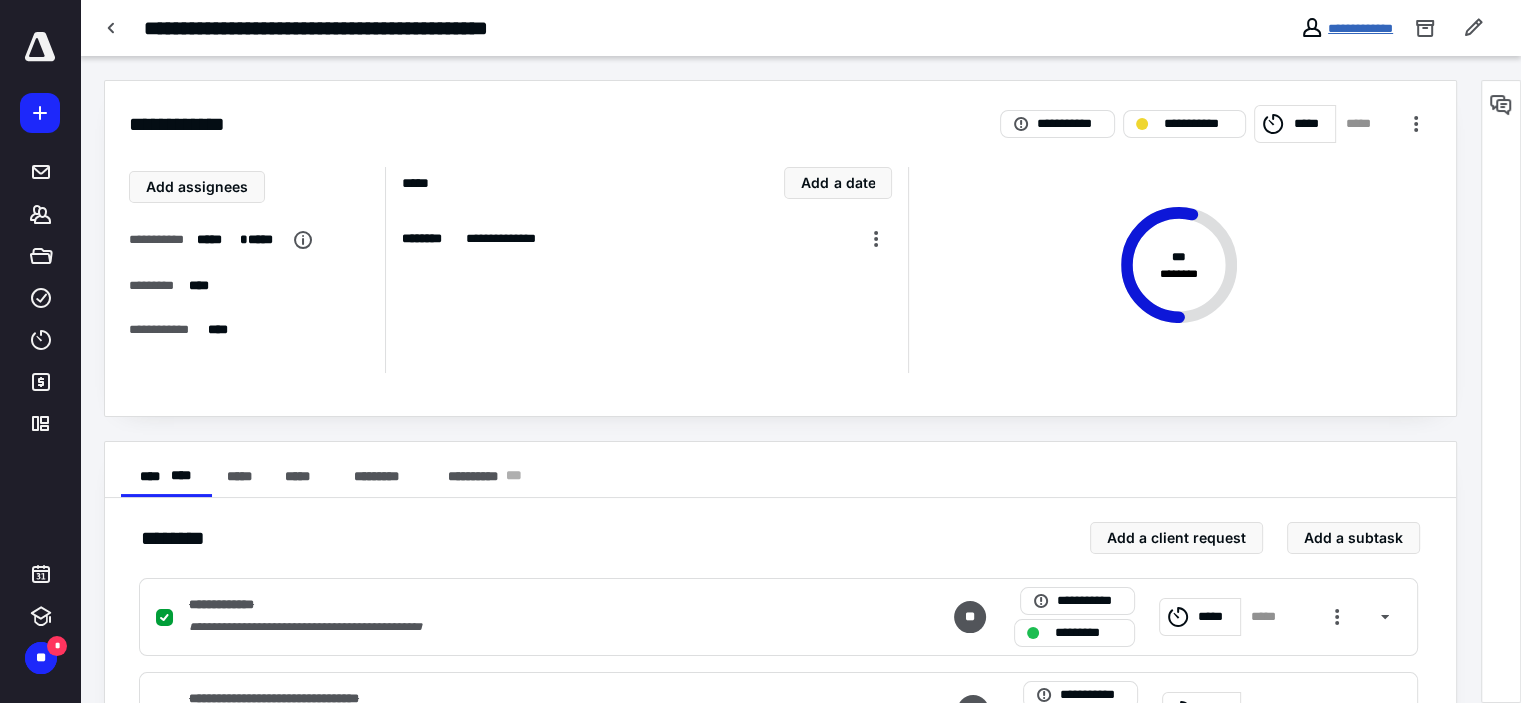 click on "**********" at bounding box center (1360, 28) 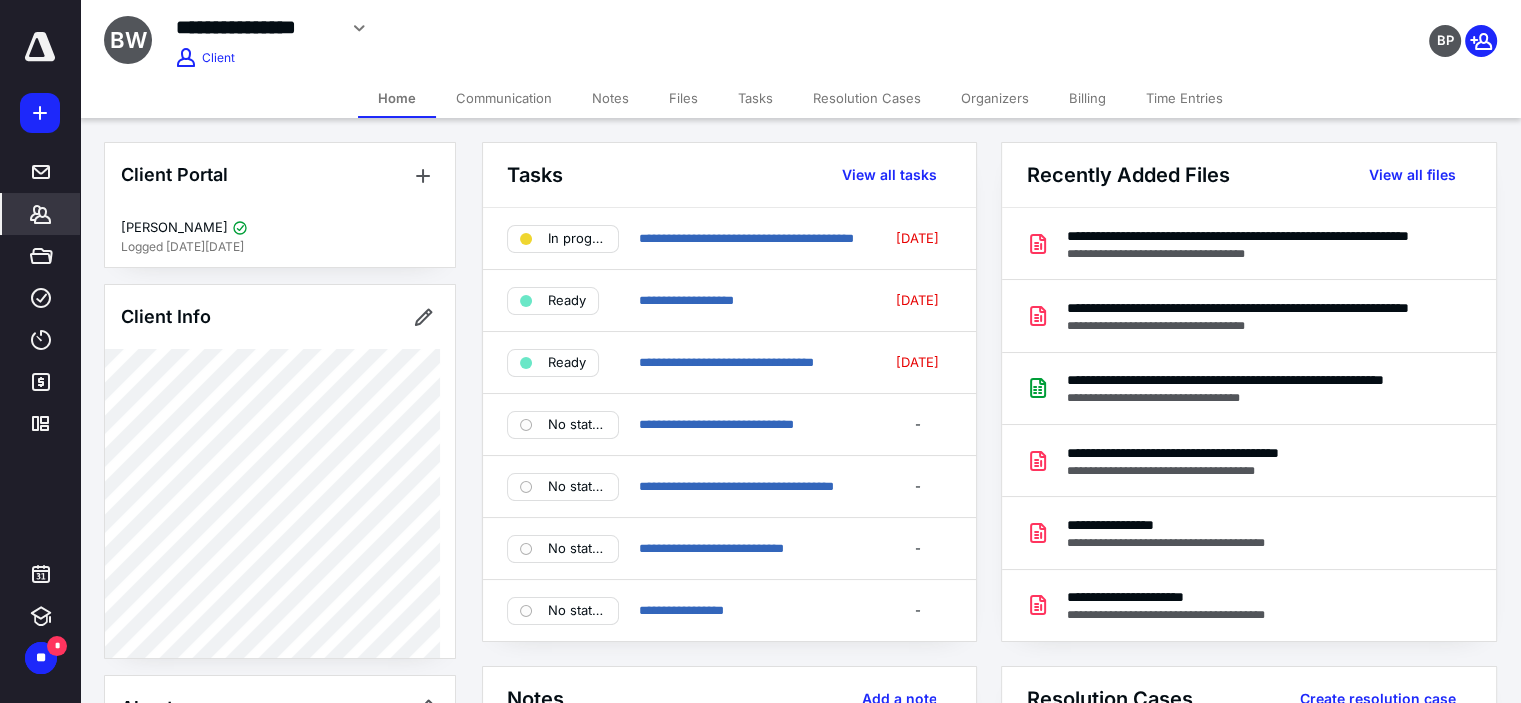 click on "Communication" at bounding box center (504, 98) 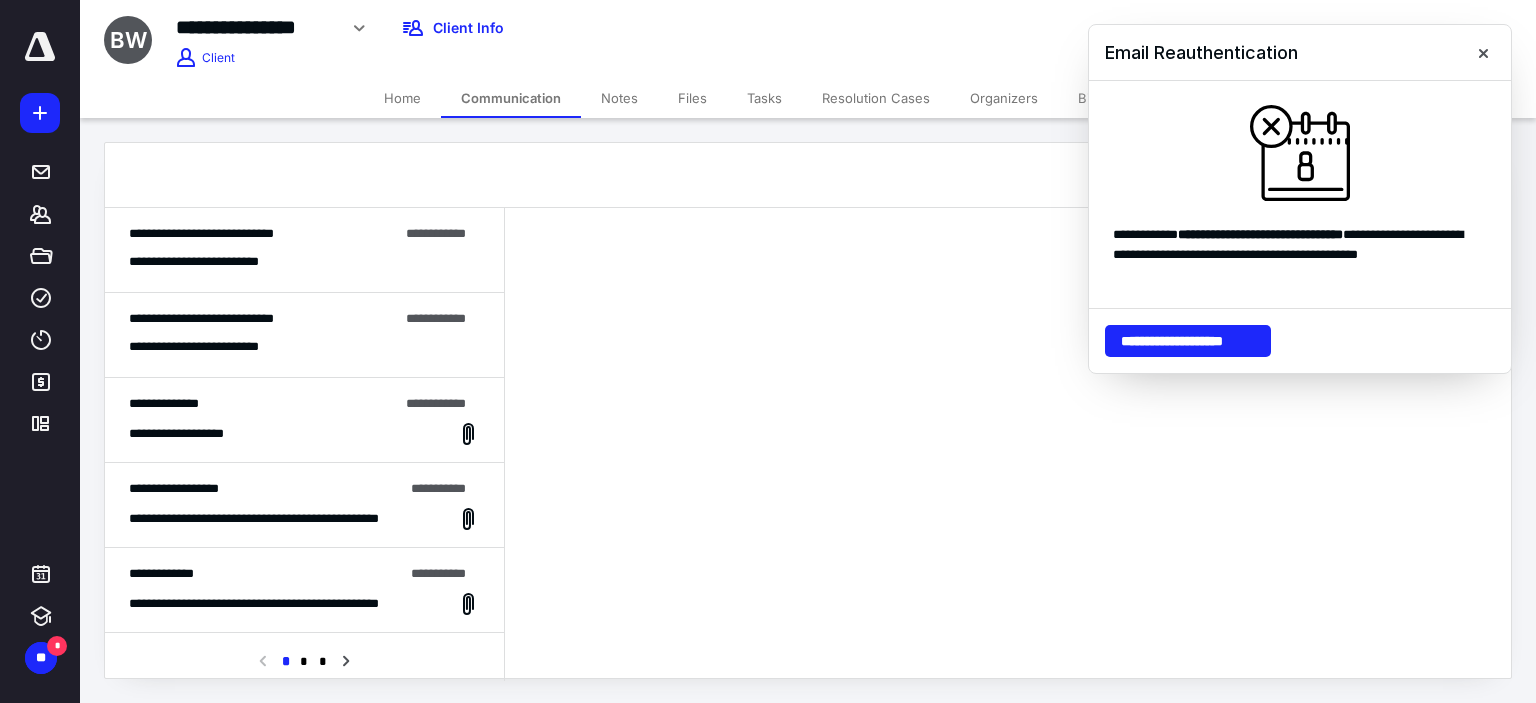 click on "**********" at bounding box center [304, 250] 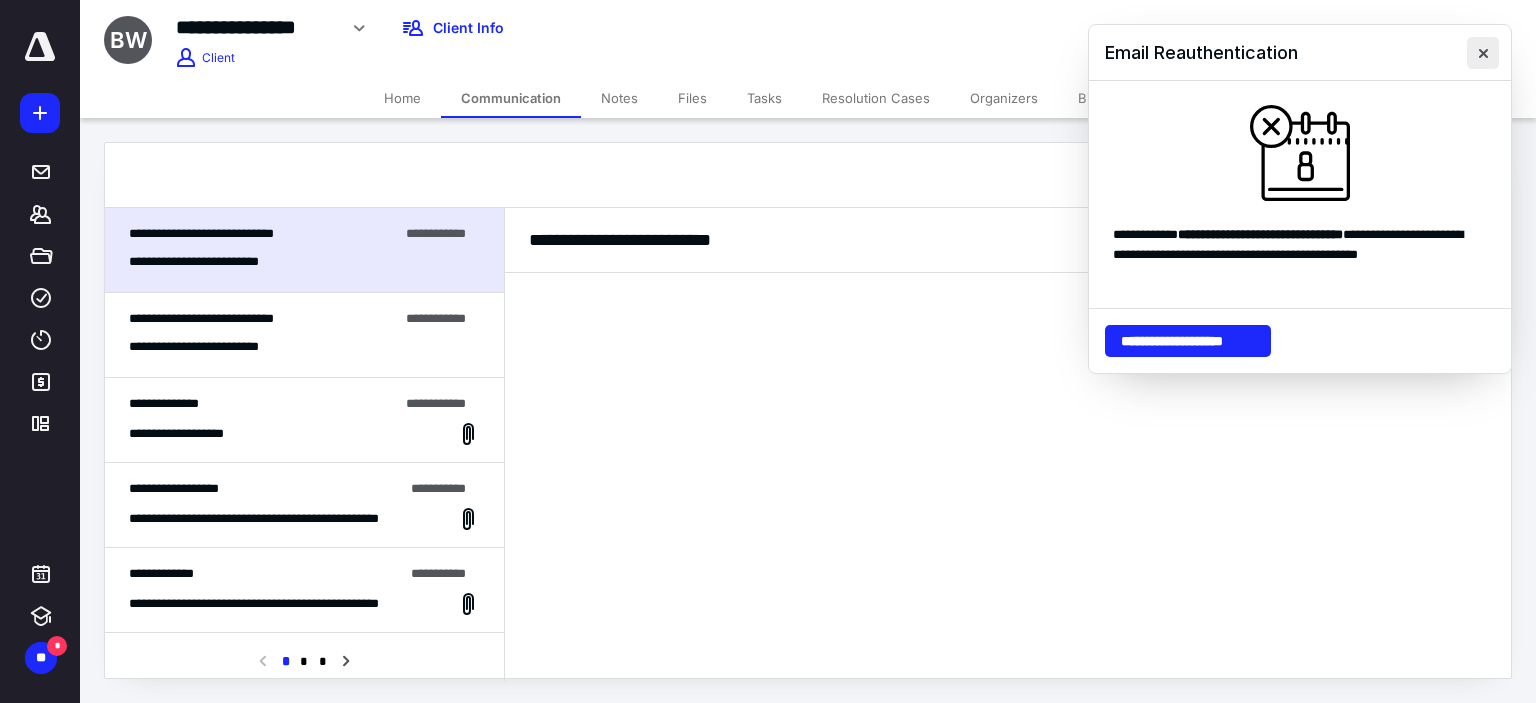 click at bounding box center [1483, 53] 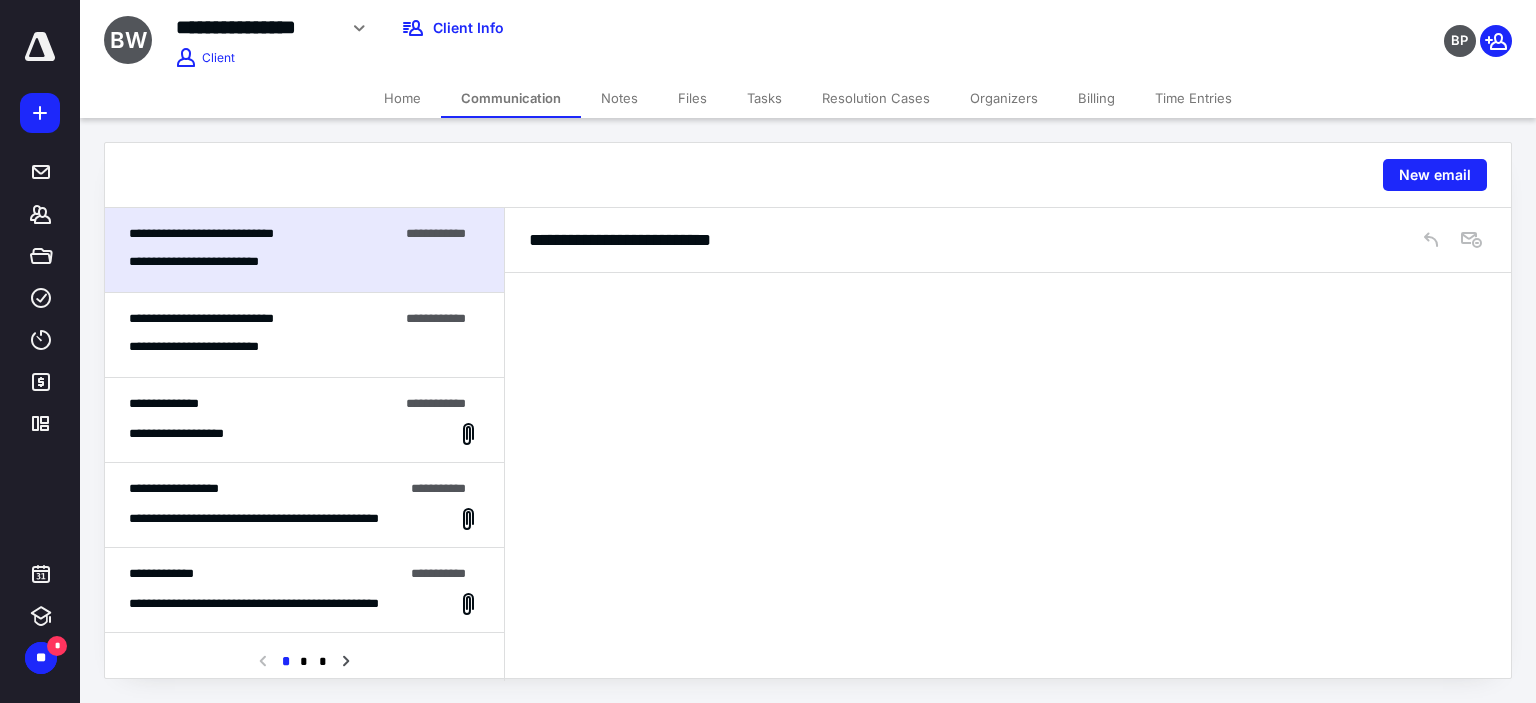 click on "**********" at bounding box center [201, 233] 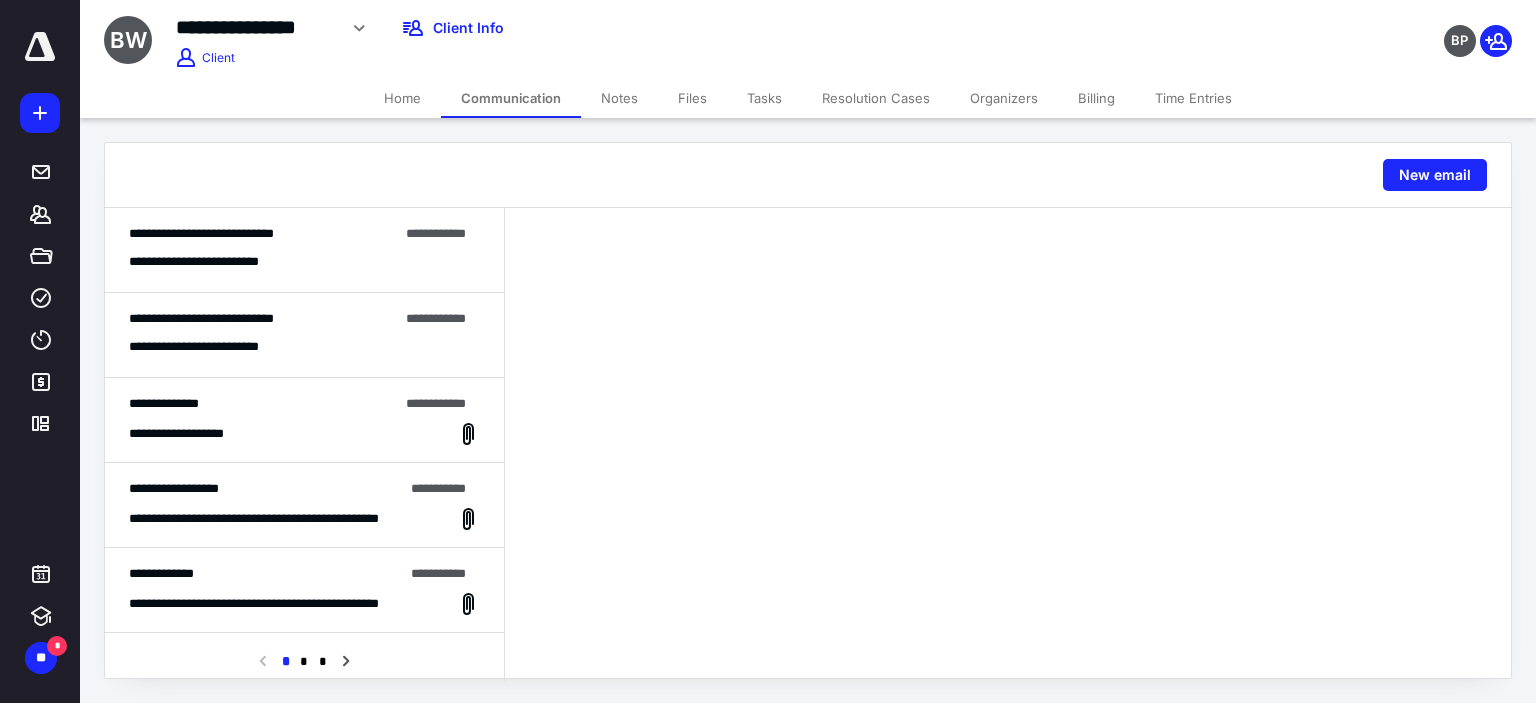 click on "**********" at bounding box center (304, 250) 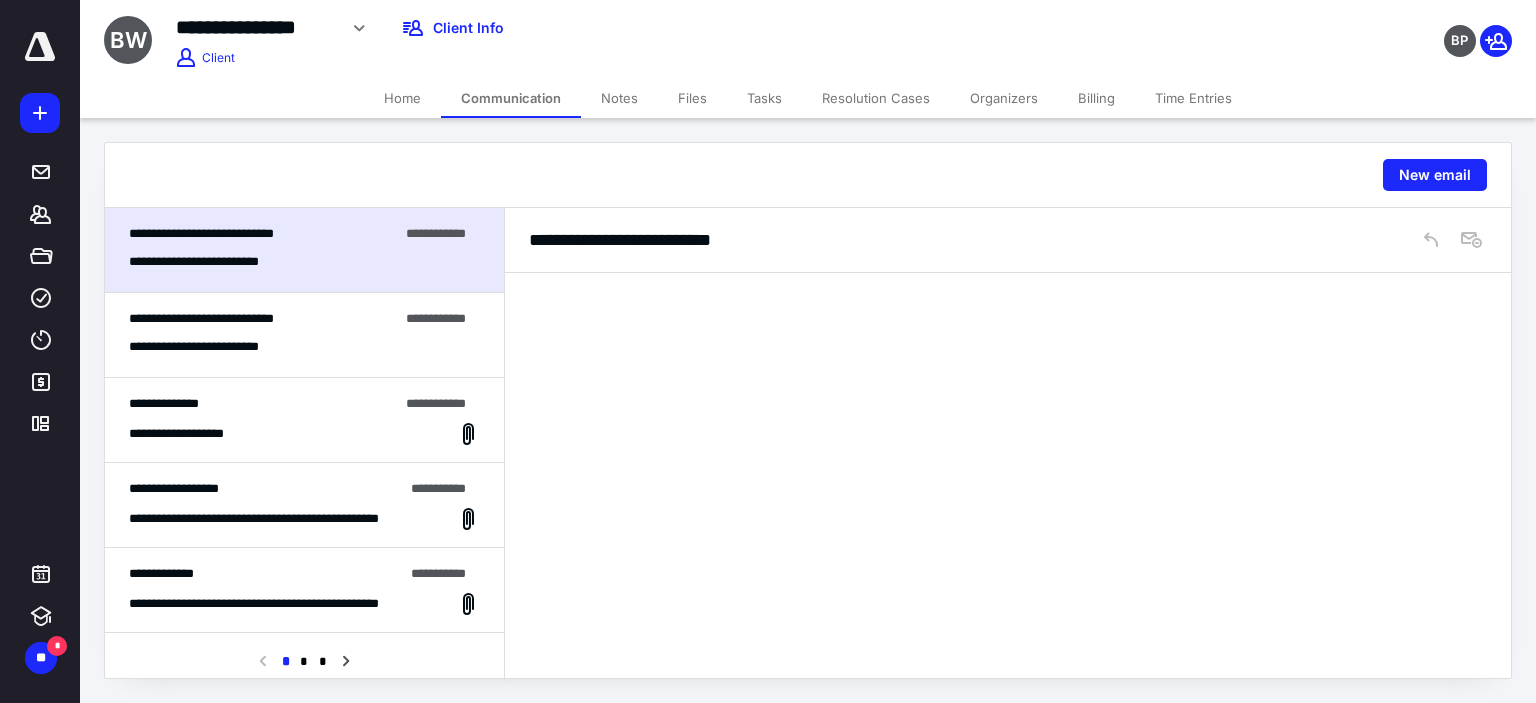 click on "**********" at bounding box center [304, 335] 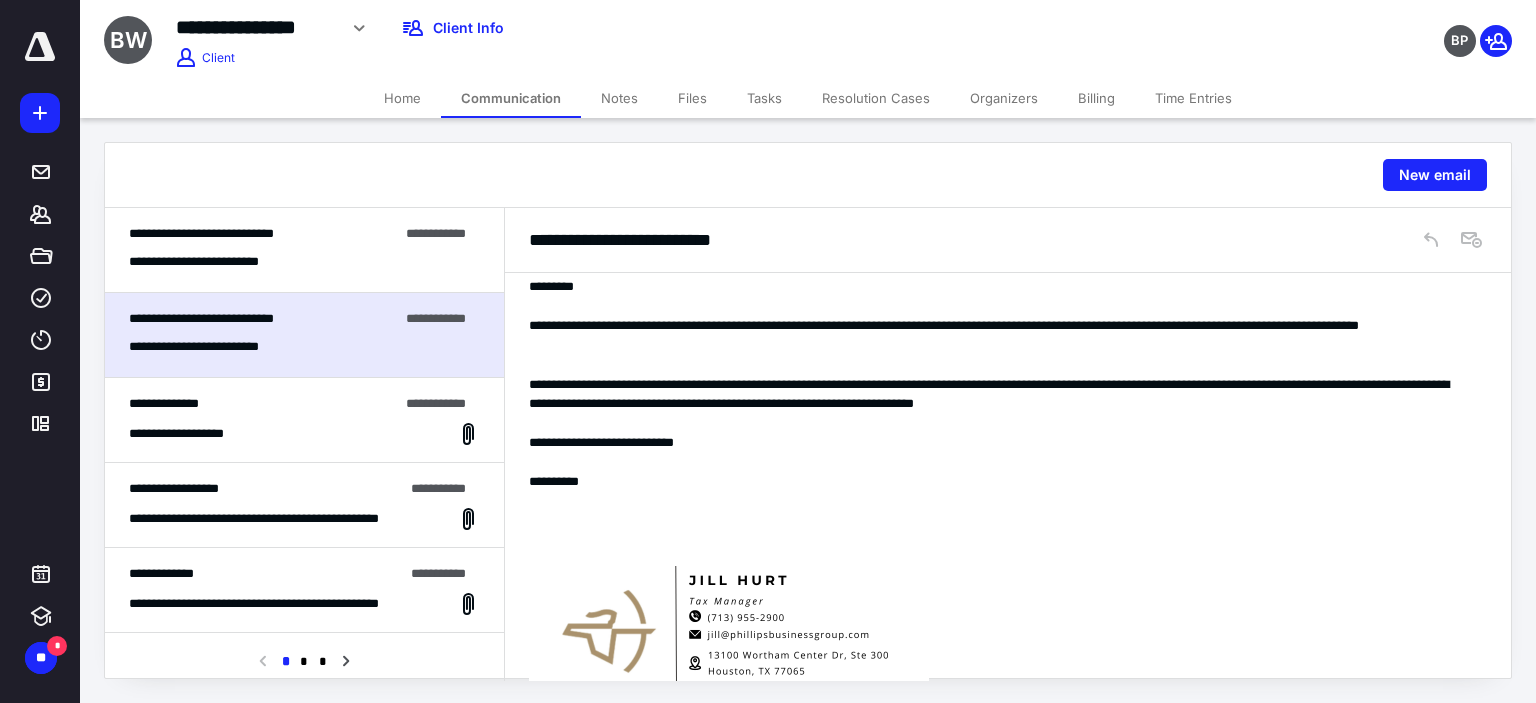 scroll, scrollTop: 292, scrollLeft: 0, axis: vertical 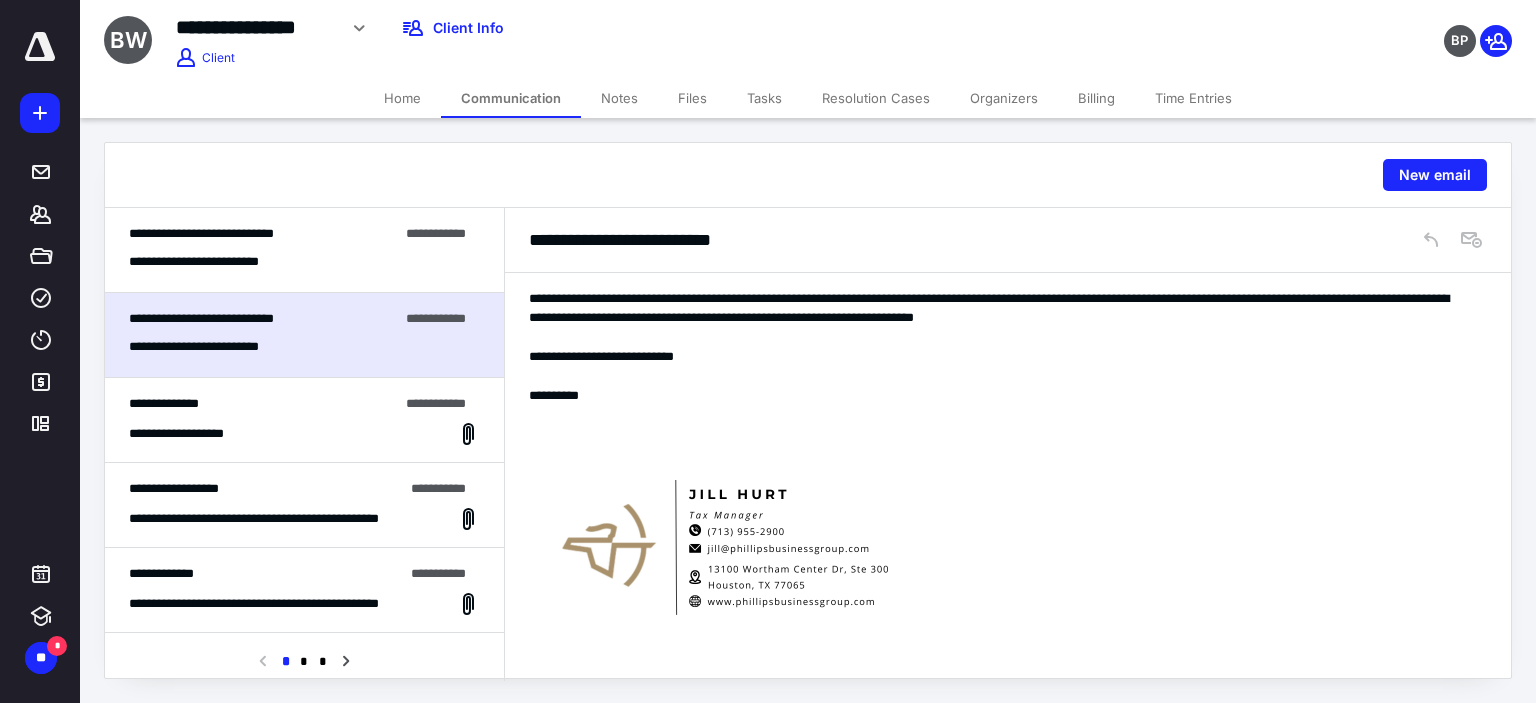 click on "**********" at bounding box center [214, 262] 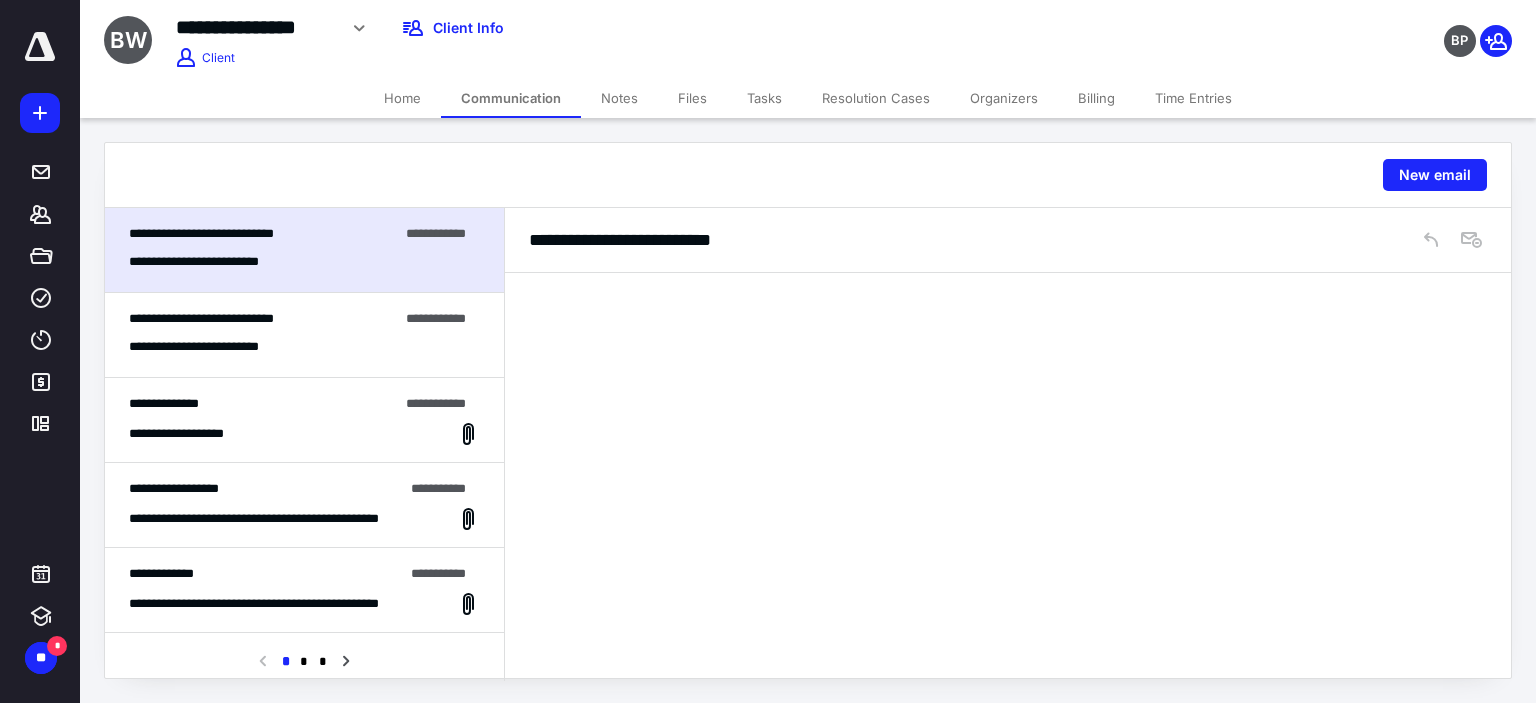 click on "**********" at bounding box center (188, 434) 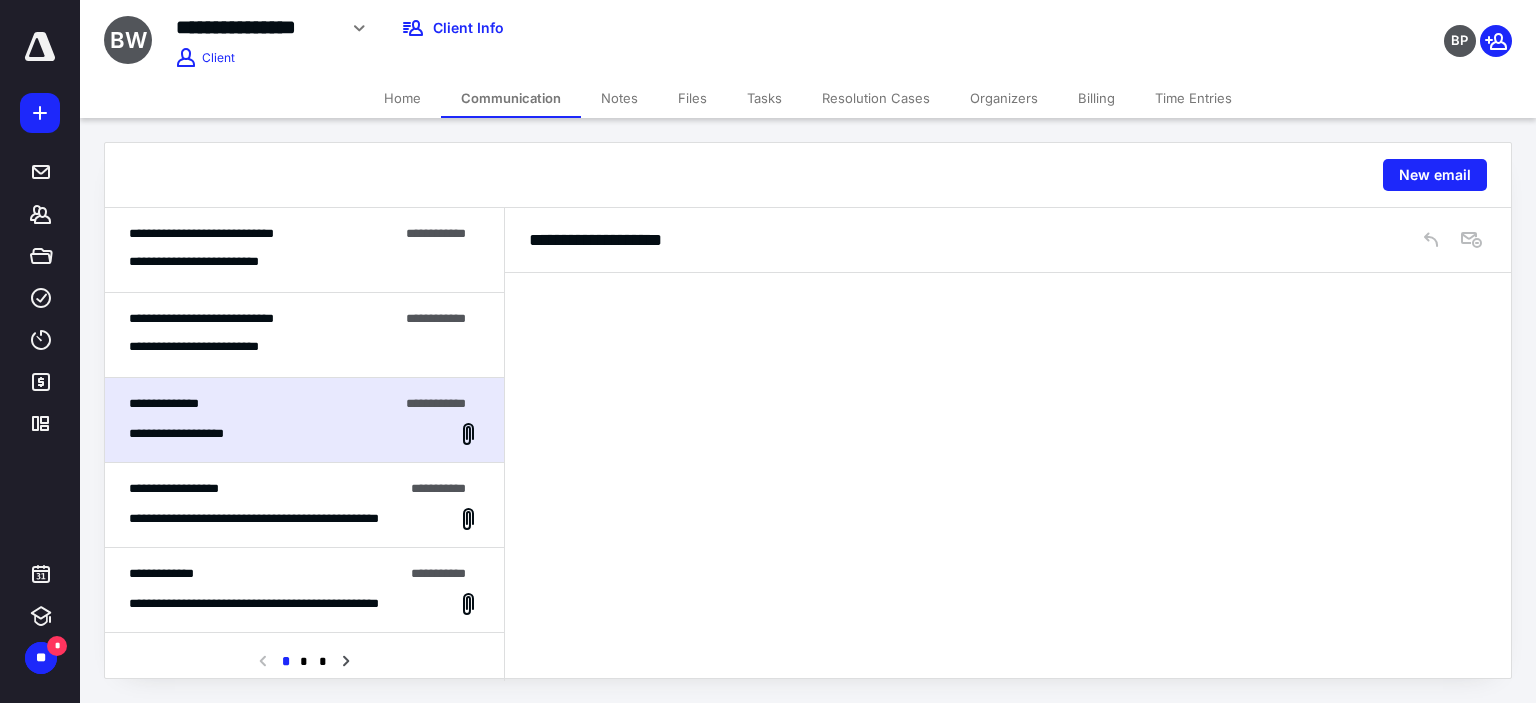click on "**********" at bounding box center (188, 434) 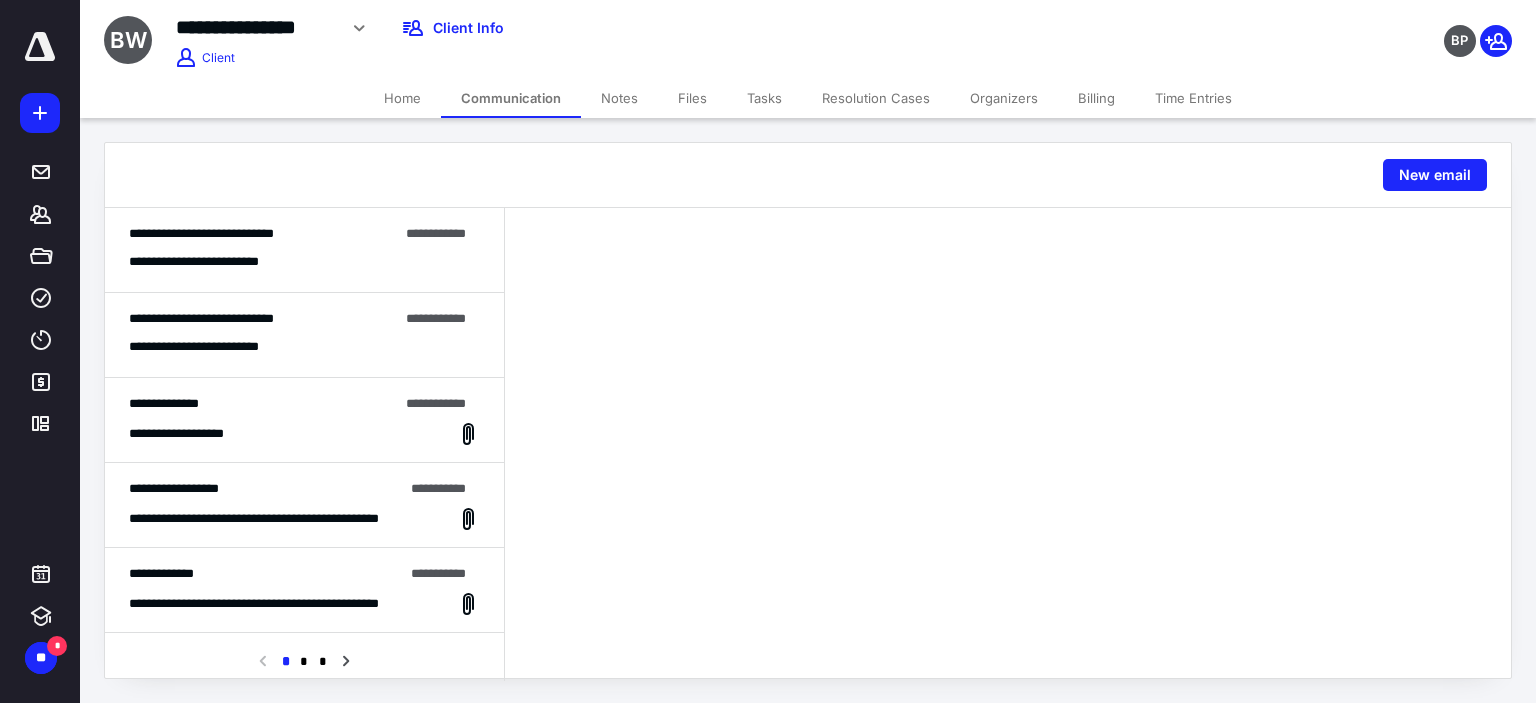 click on "Files" at bounding box center [692, 98] 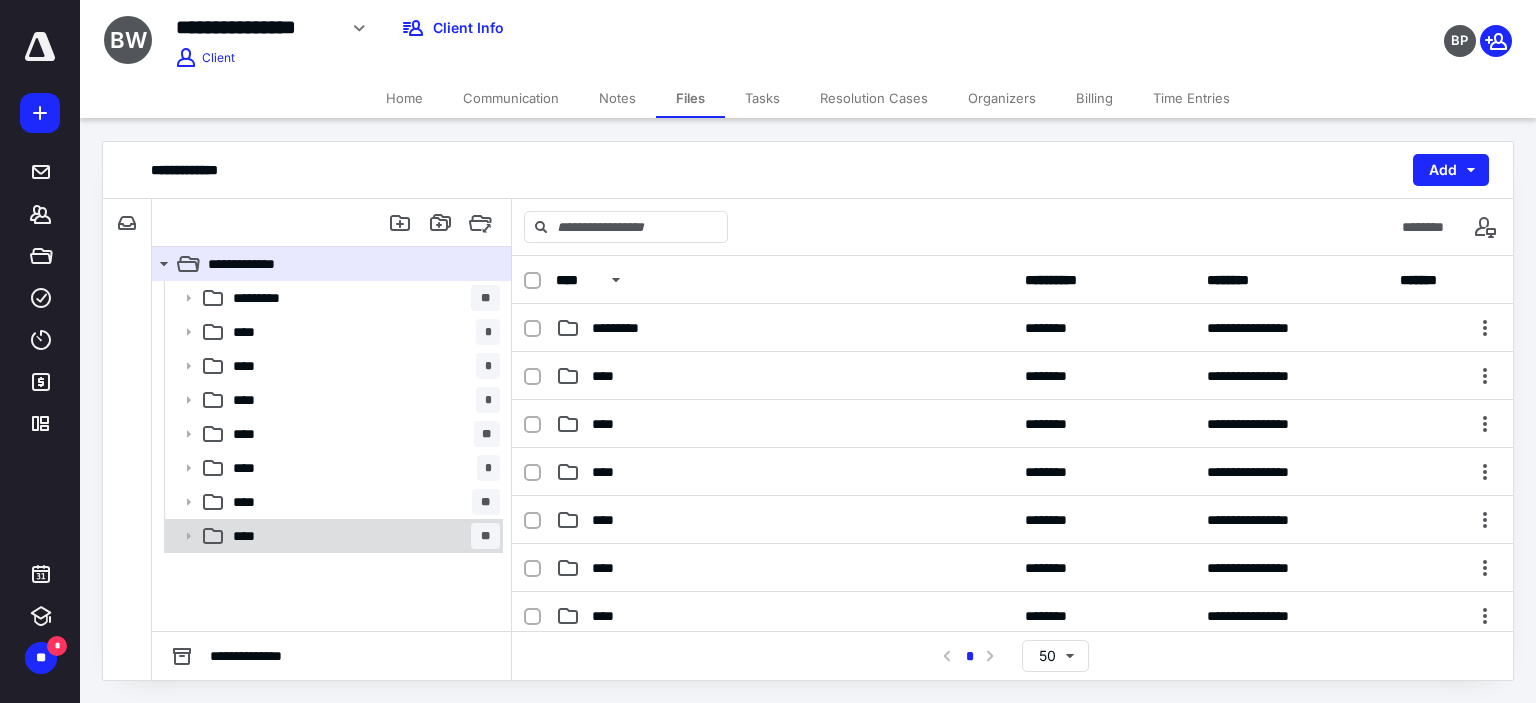click on "**** **" at bounding box center (362, 536) 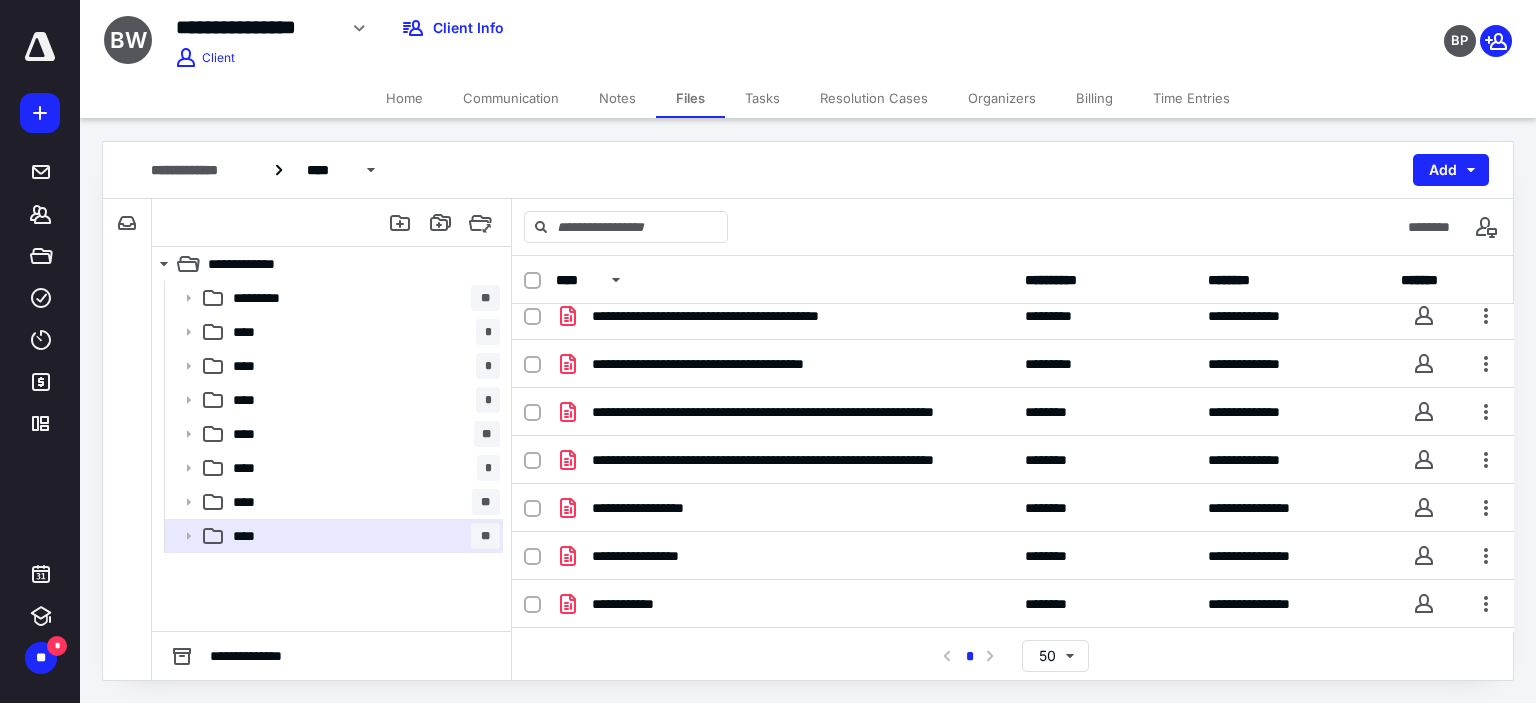 scroll, scrollTop: 200, scrollLeft: 0, axis: vertical 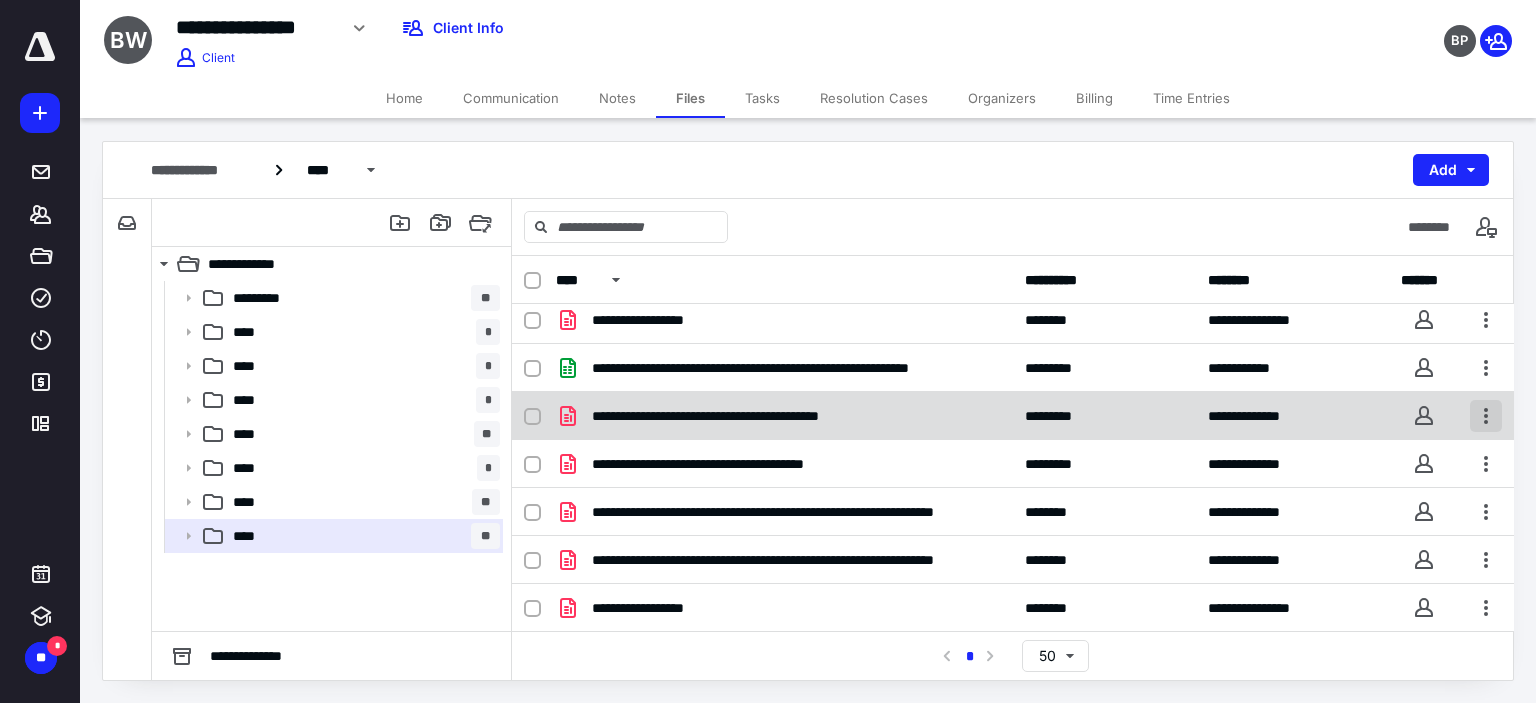 click at bounding box center (1486, 416) 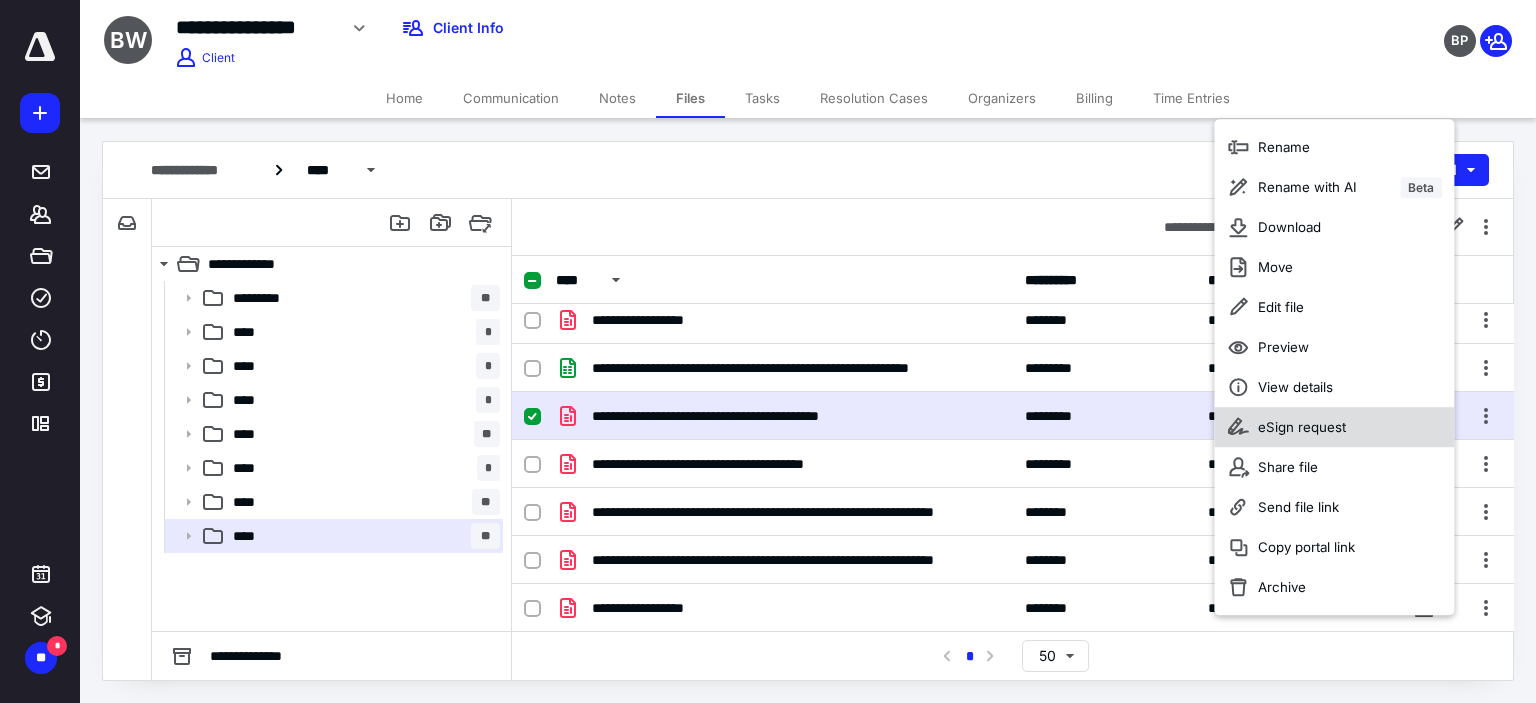 click on "eSign request" at bounding box center (1334, 427) 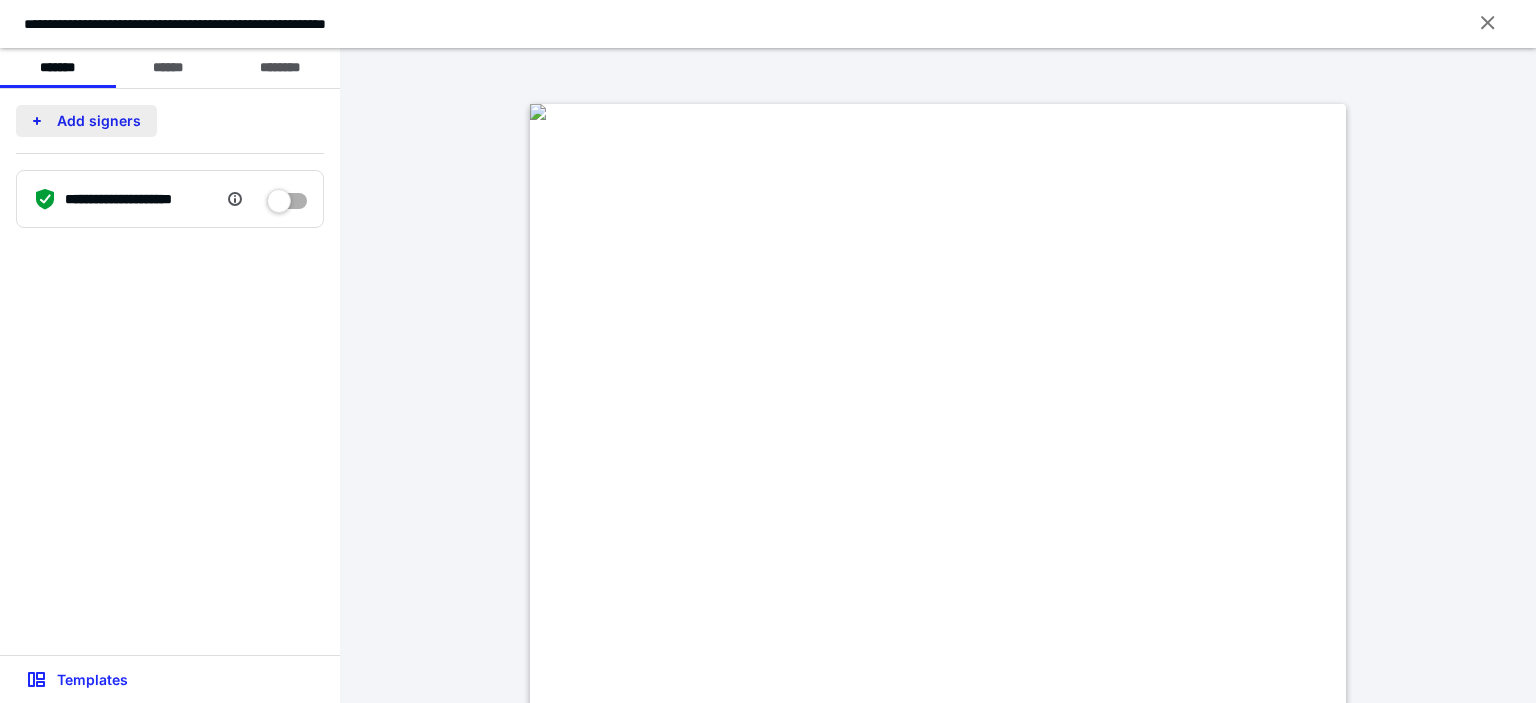 click on "Add signers" at bounding box center [86, 121] 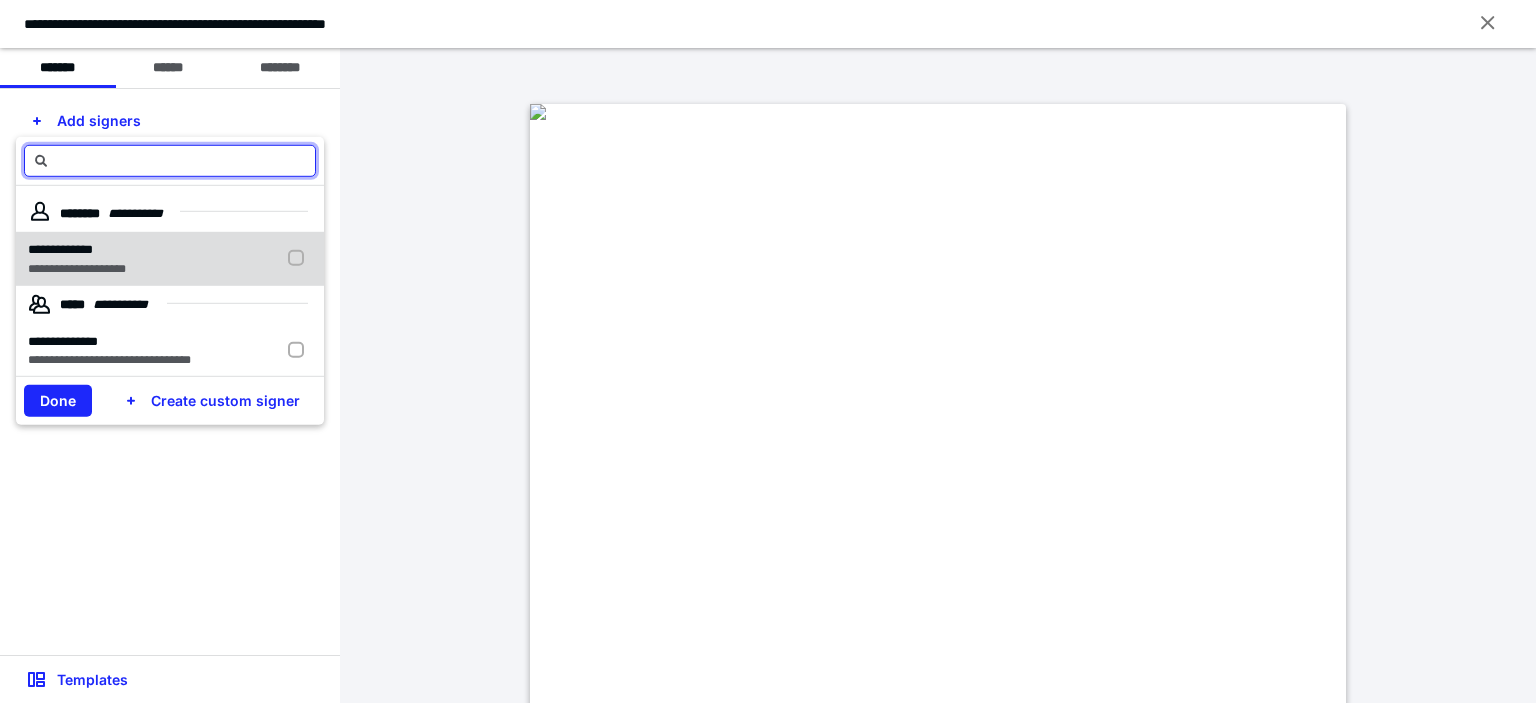 click on "**********" at bounding box center (170, 258) 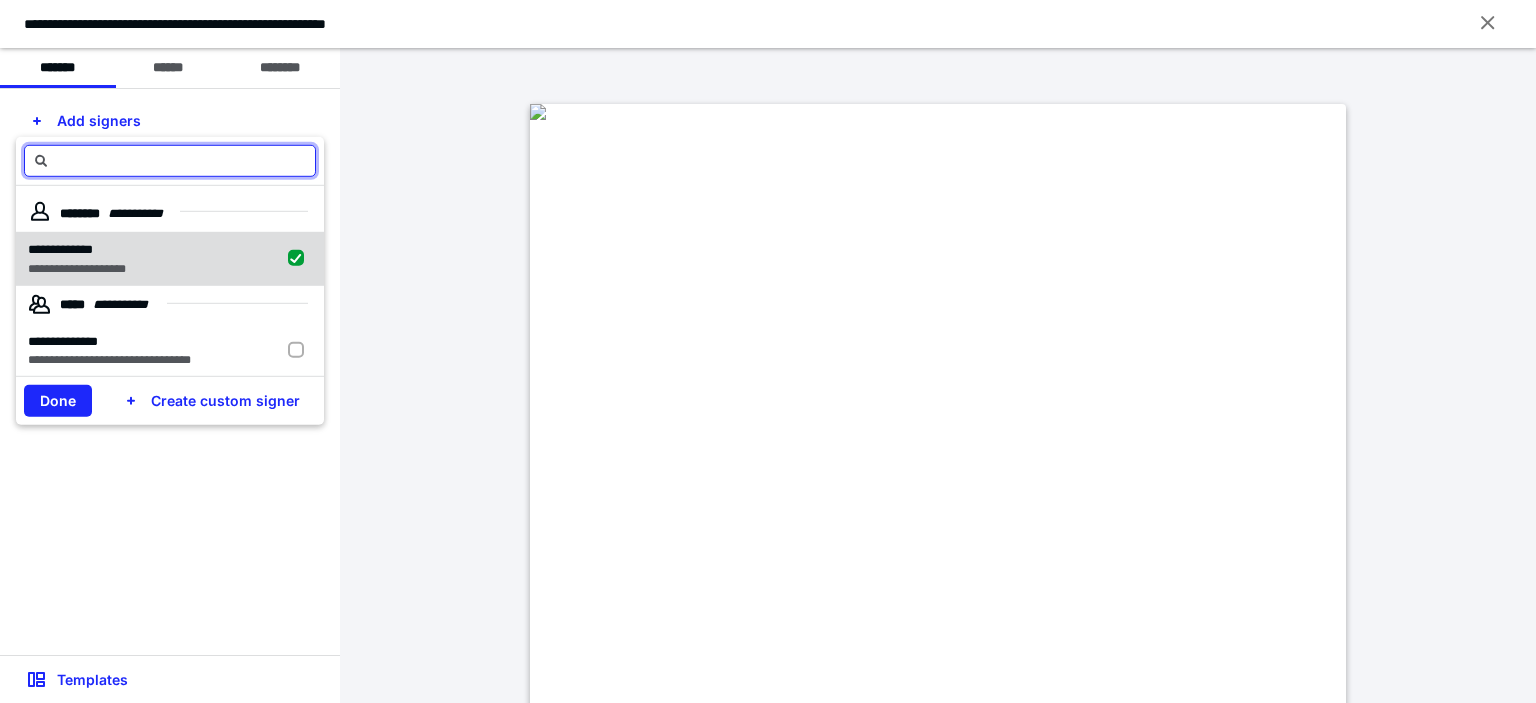 checkbox on "true" 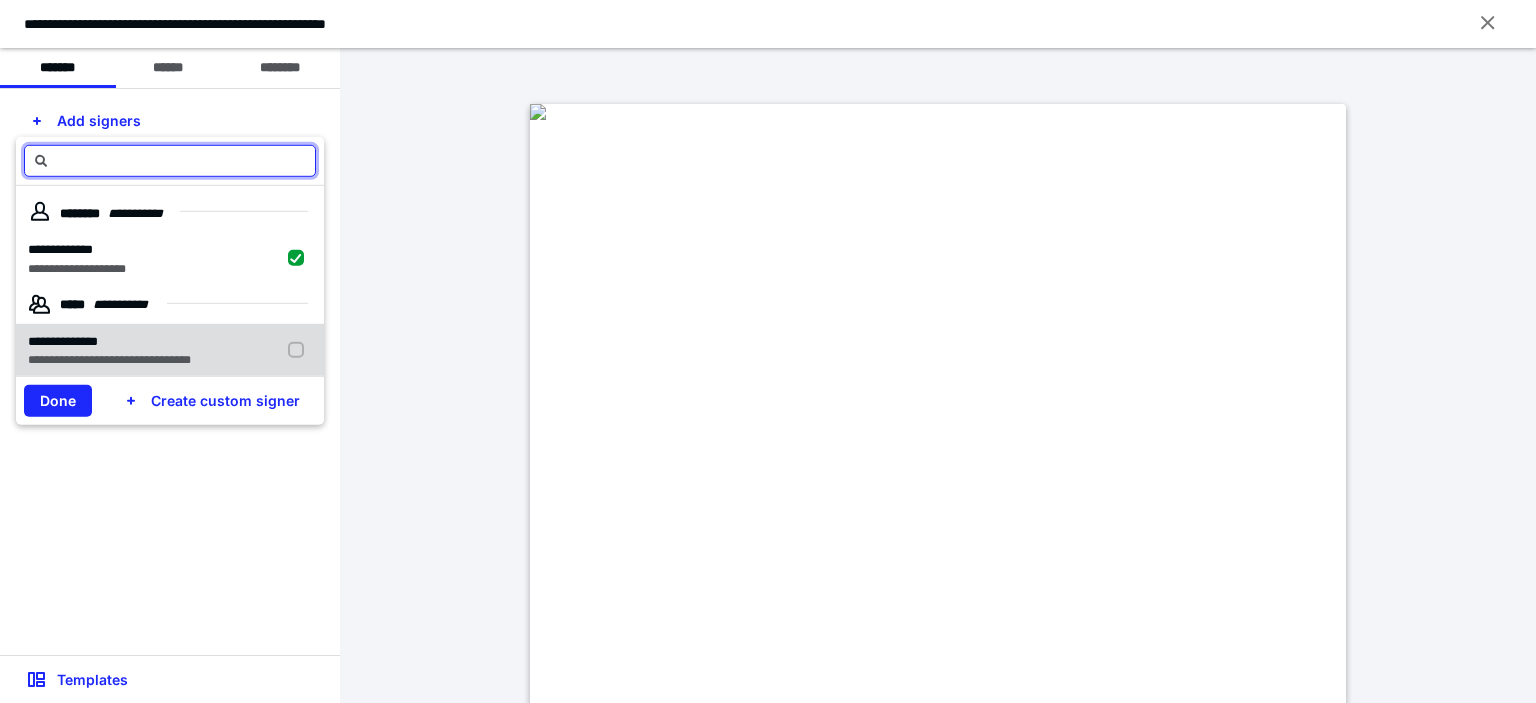 scroll, scrollTop: 62, scrollLeft: 0, axis: vertical 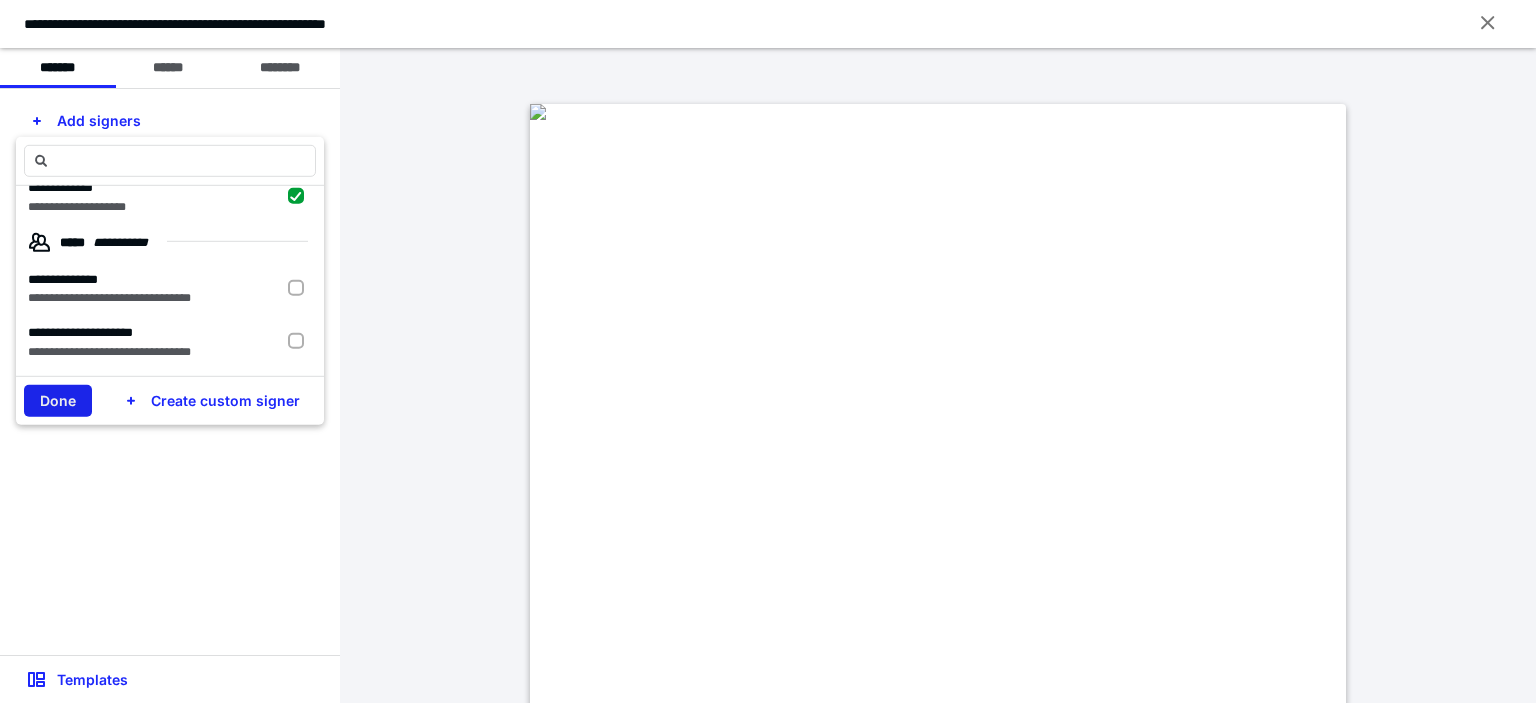 click on "Done" at bounding box center [58, 401] 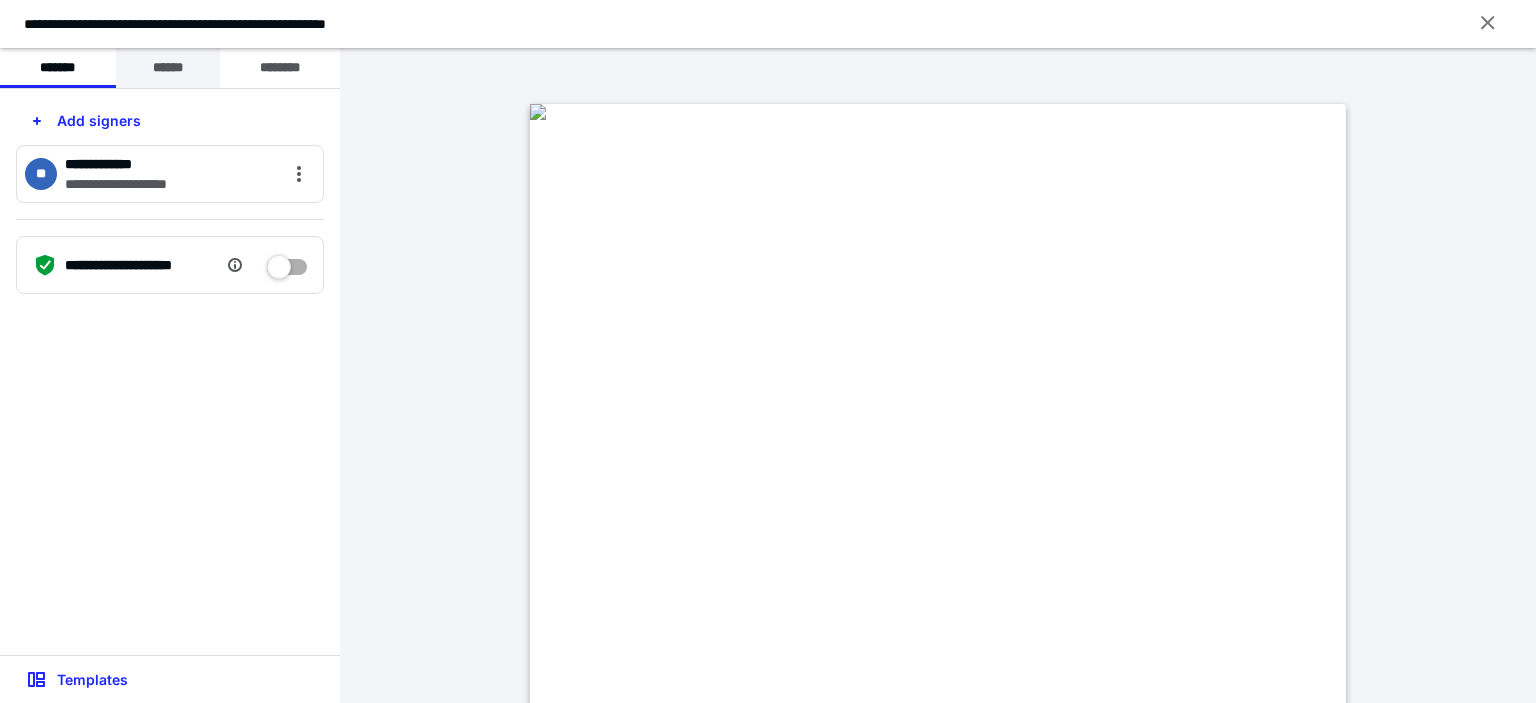 click on "******" at bounding box center (168, 68) 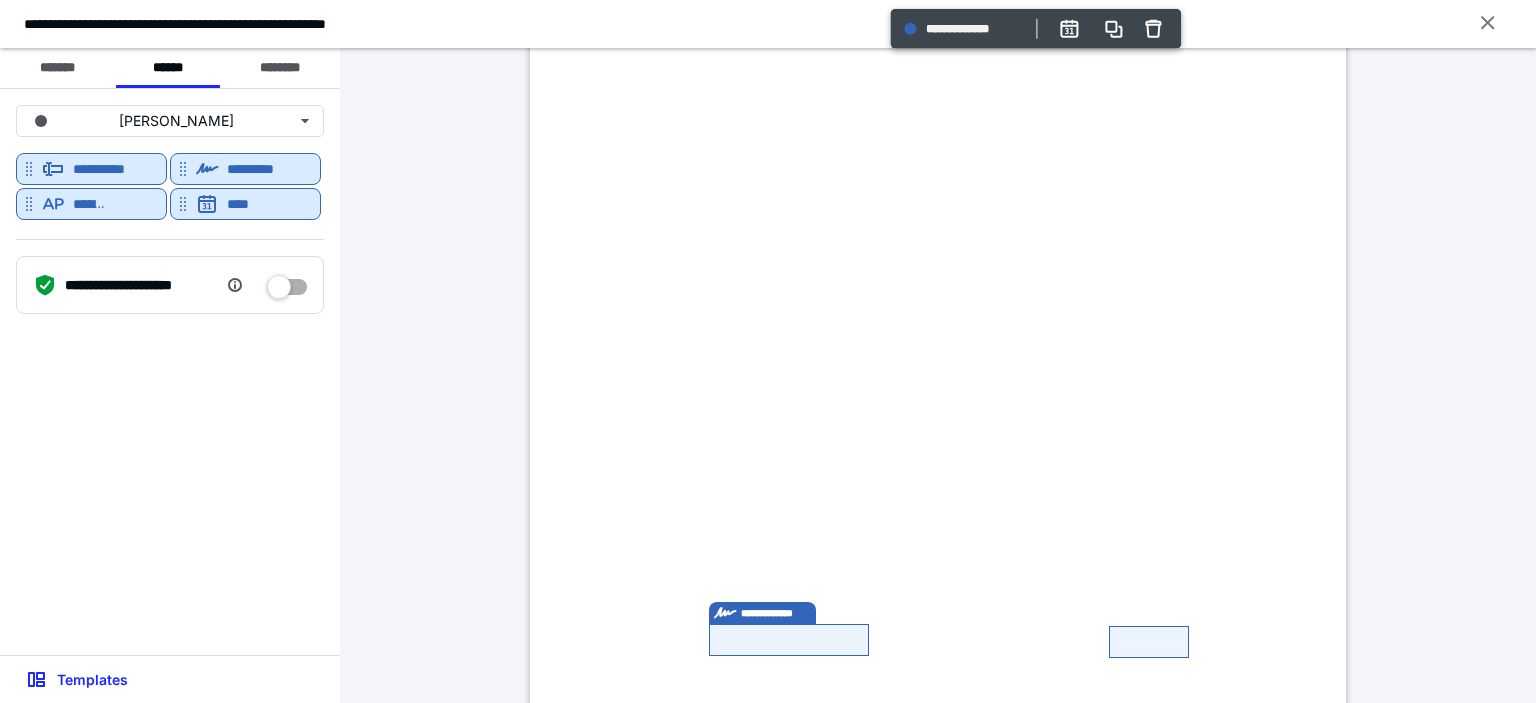 scroll, scrollTop: 712, scrollLeft: 0, axis: vertical 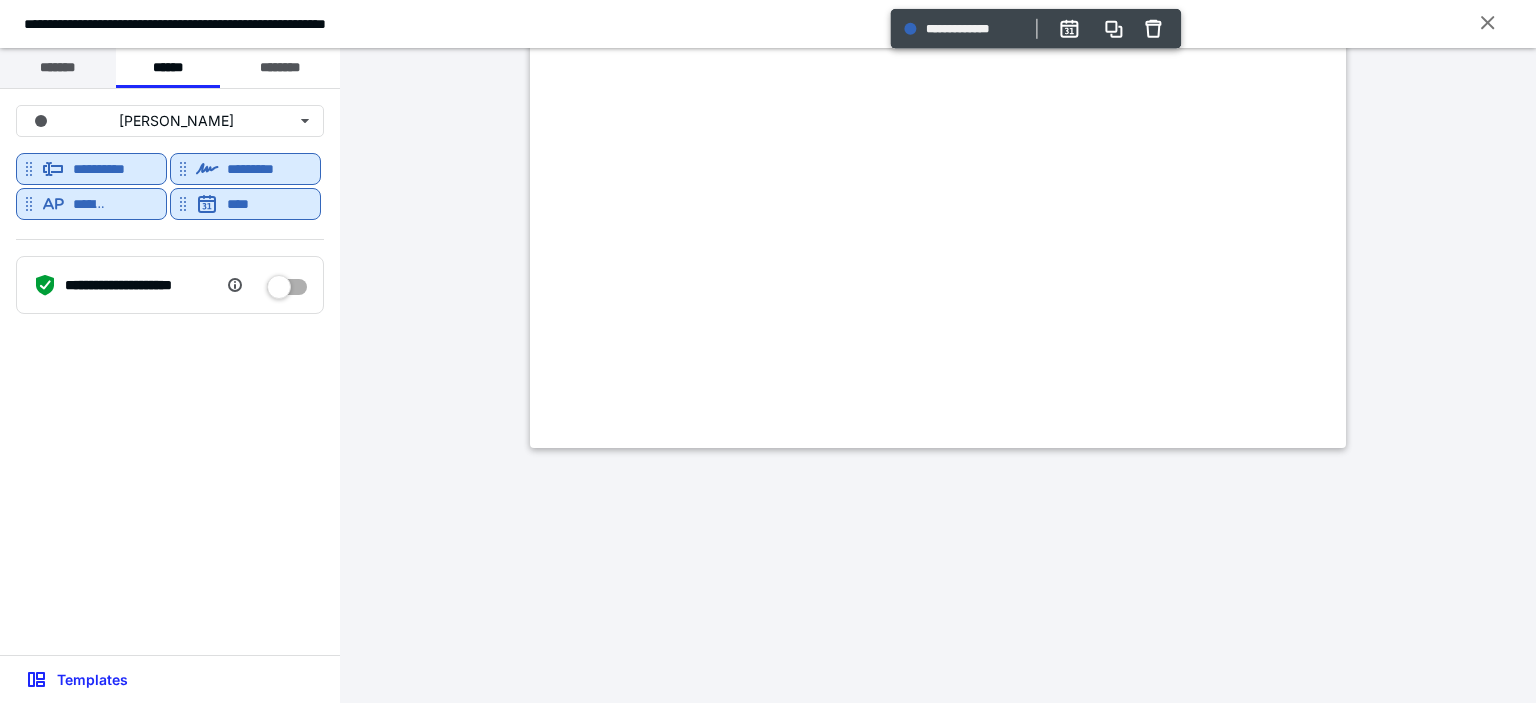 click on "*******" at bounding box center (58, 68) 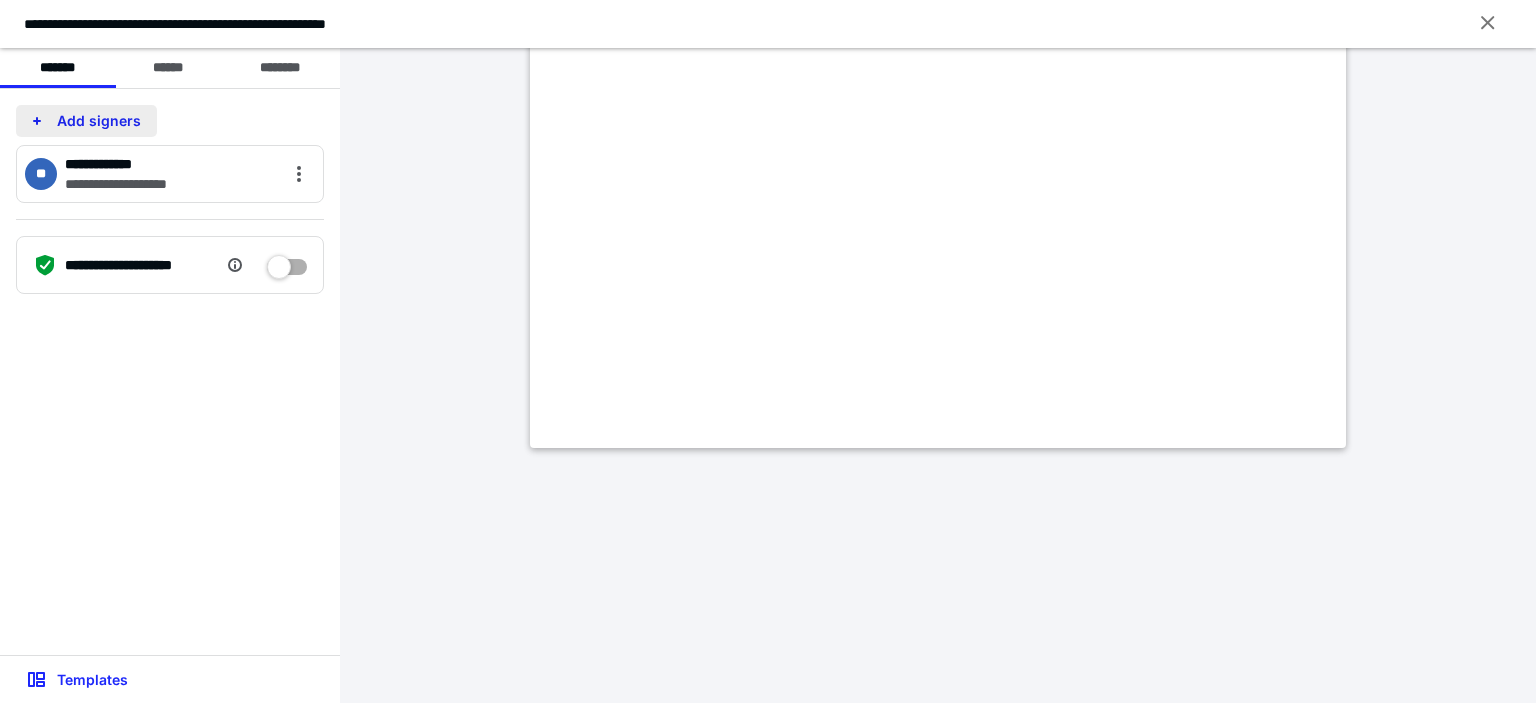 click on "Add signers" at bounding box center [86, 121] 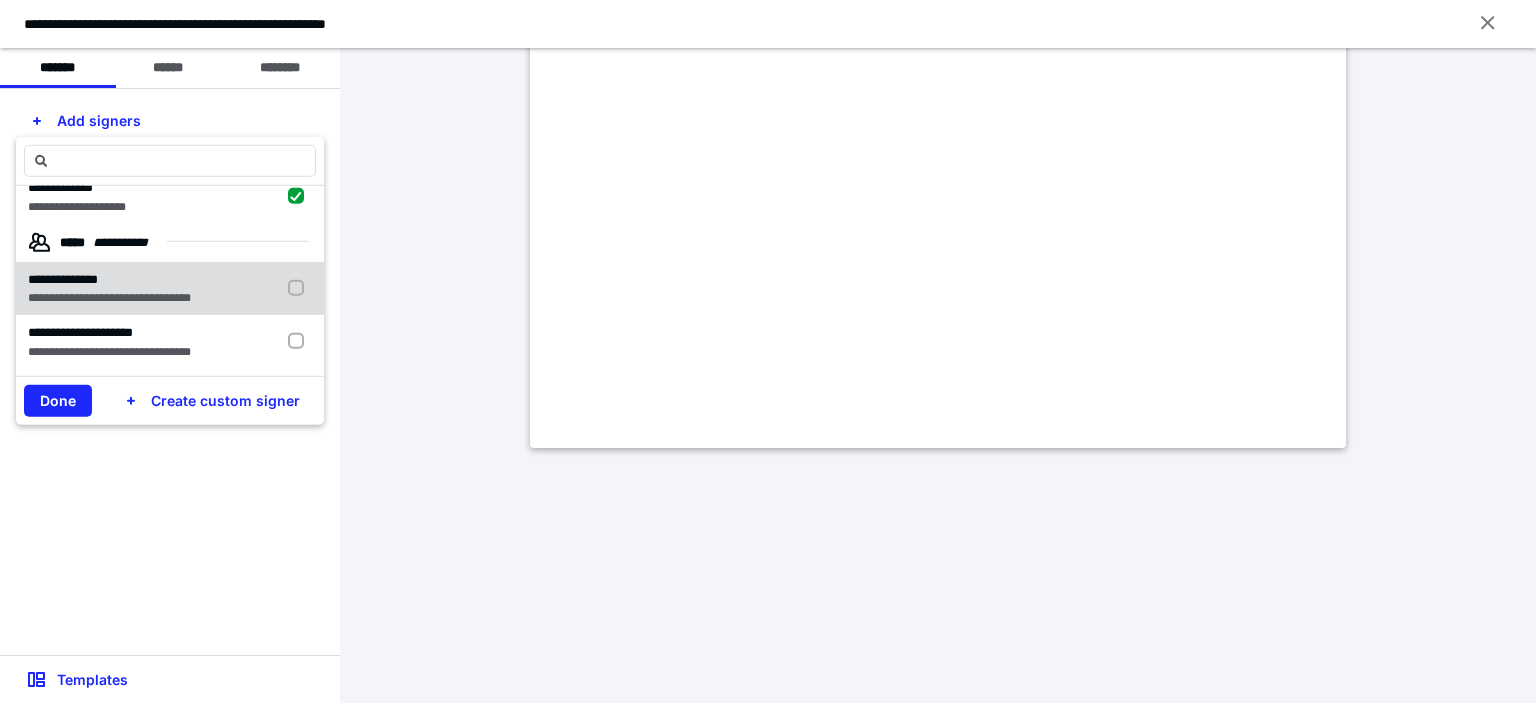 scroll, scrollTop: 0, scrollLeft: 0, axis: both 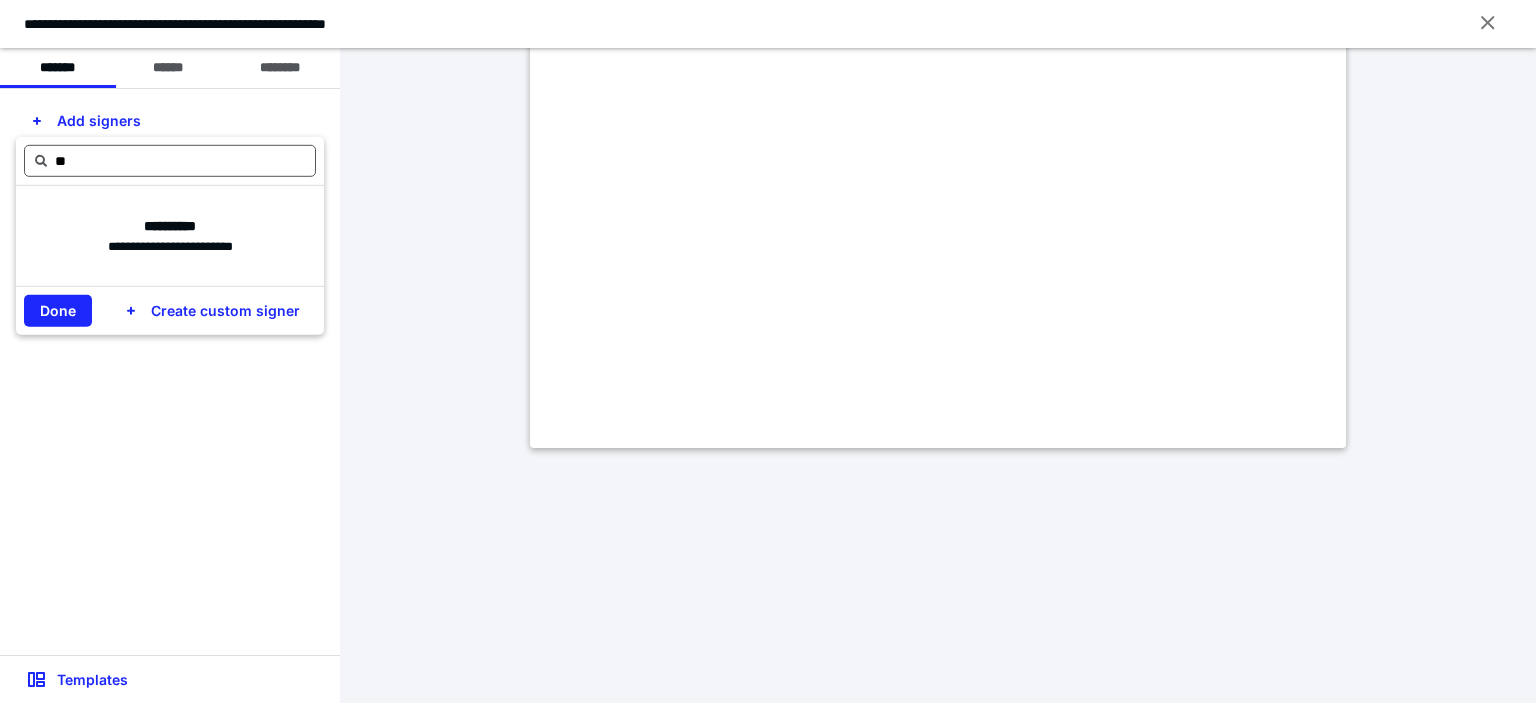 type on "*" 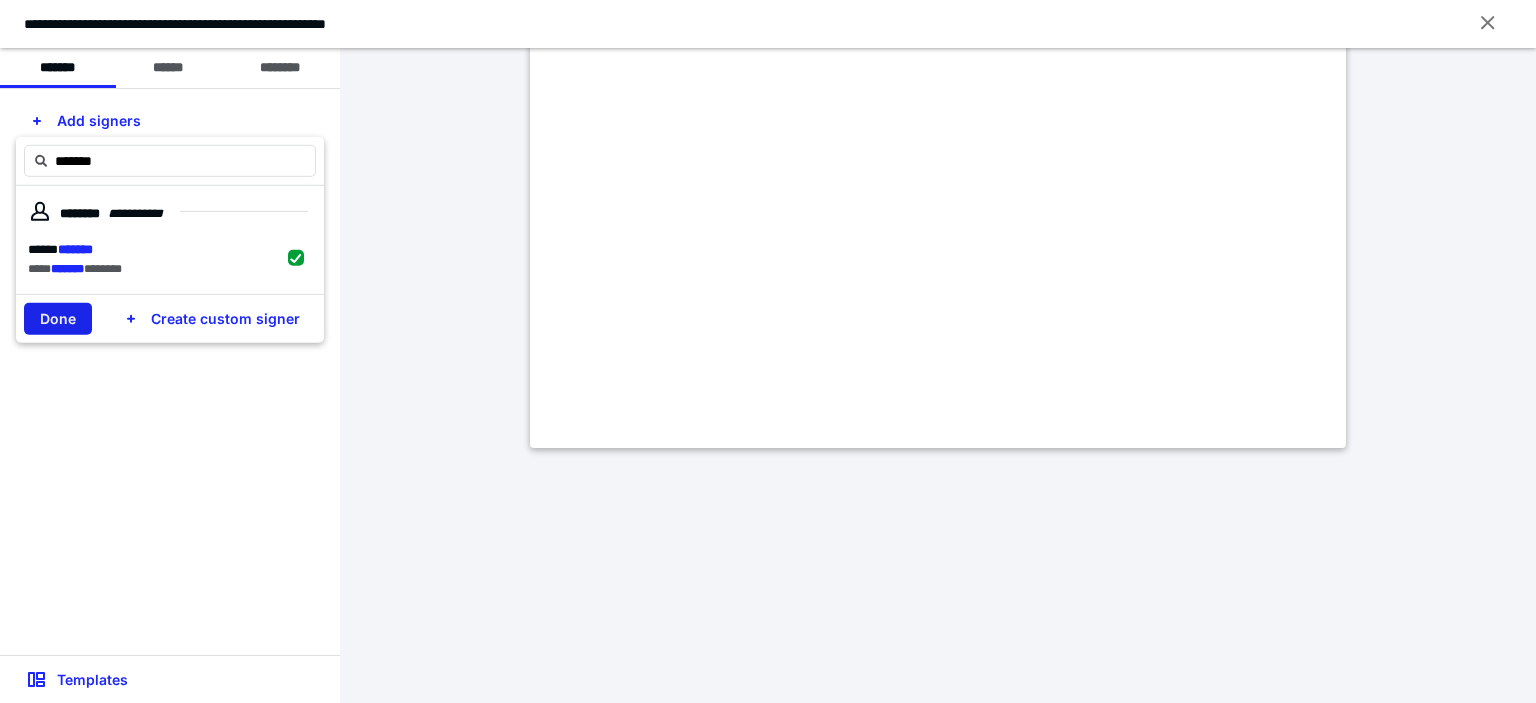 type on "*******" 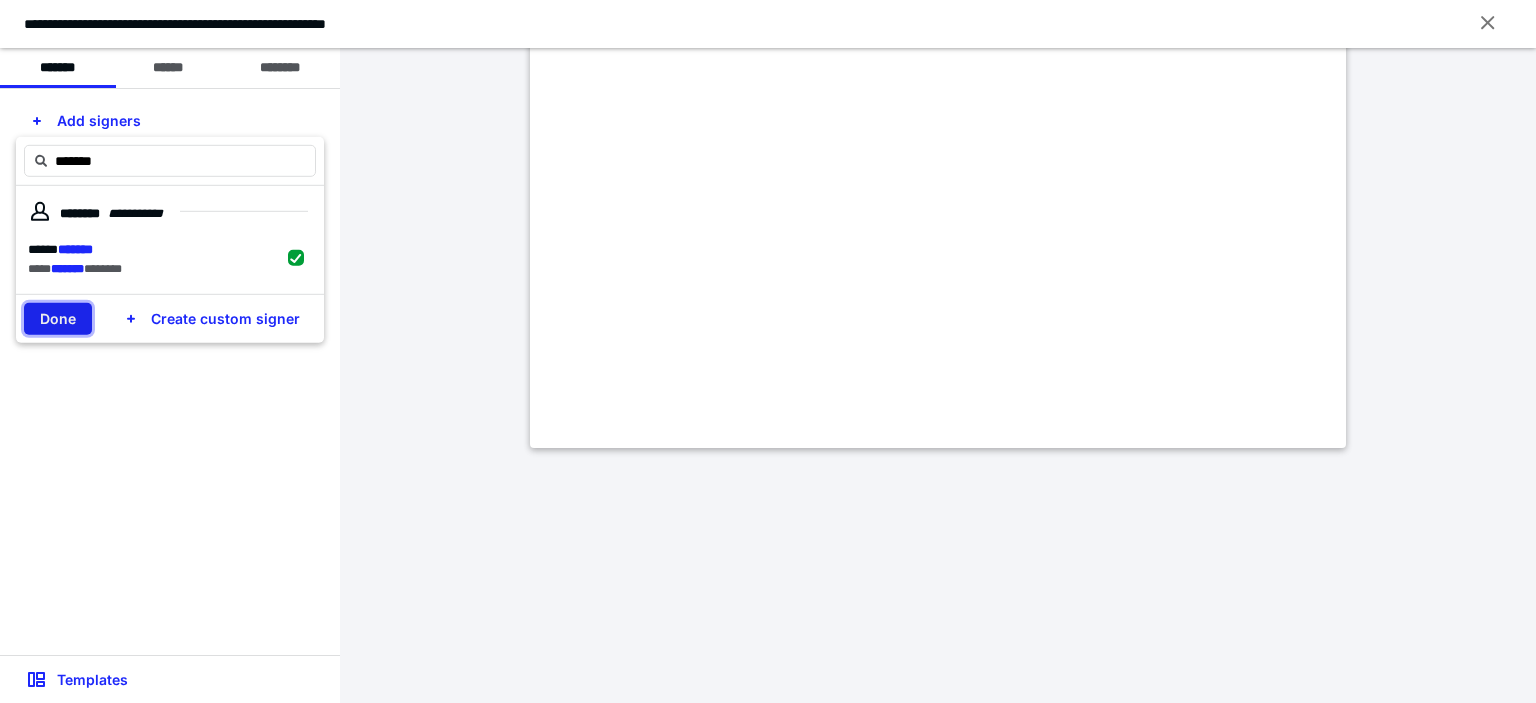click on "Done" at bounding box center [58, 318] 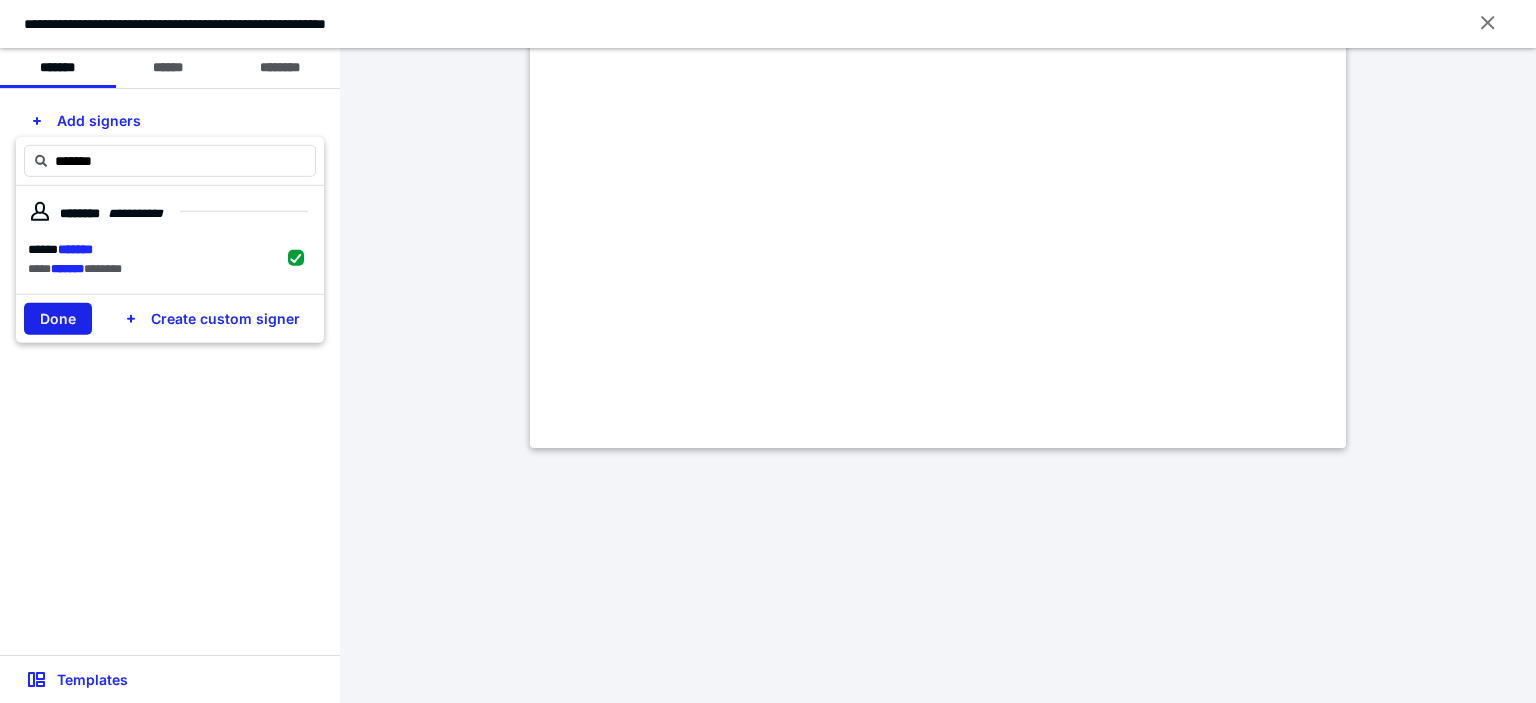 type 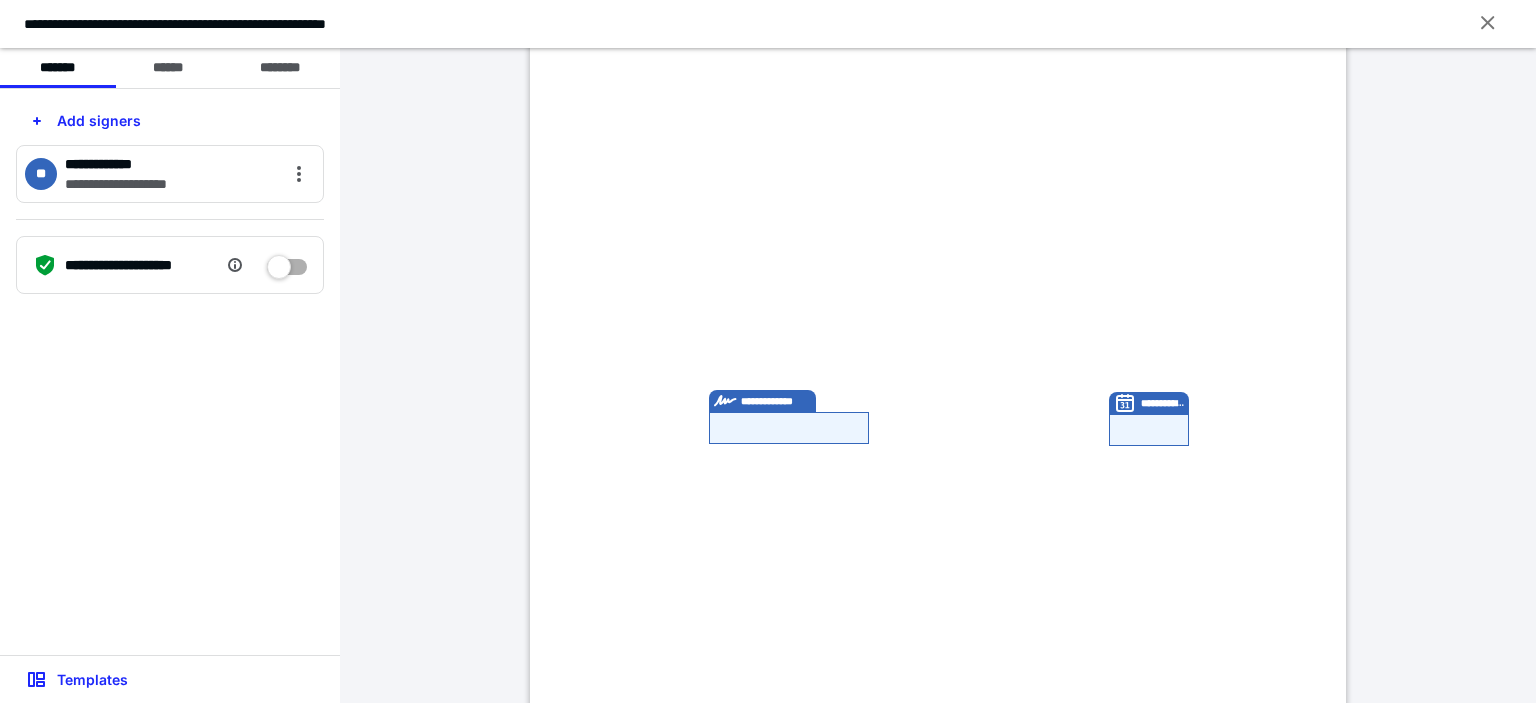 scroll, scrollTop: 0, scrollLeft: 0, axis: both 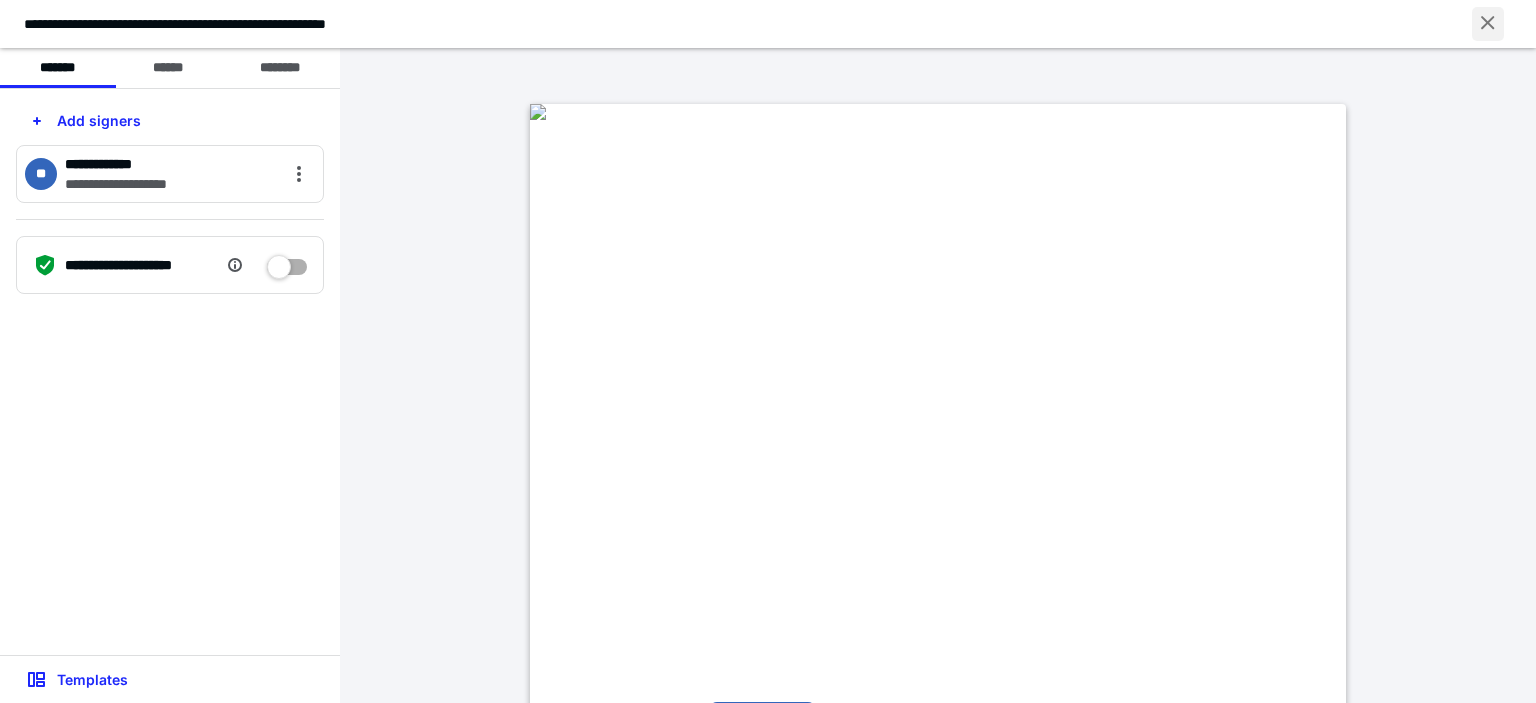 click at bounding box center [1488, 24] 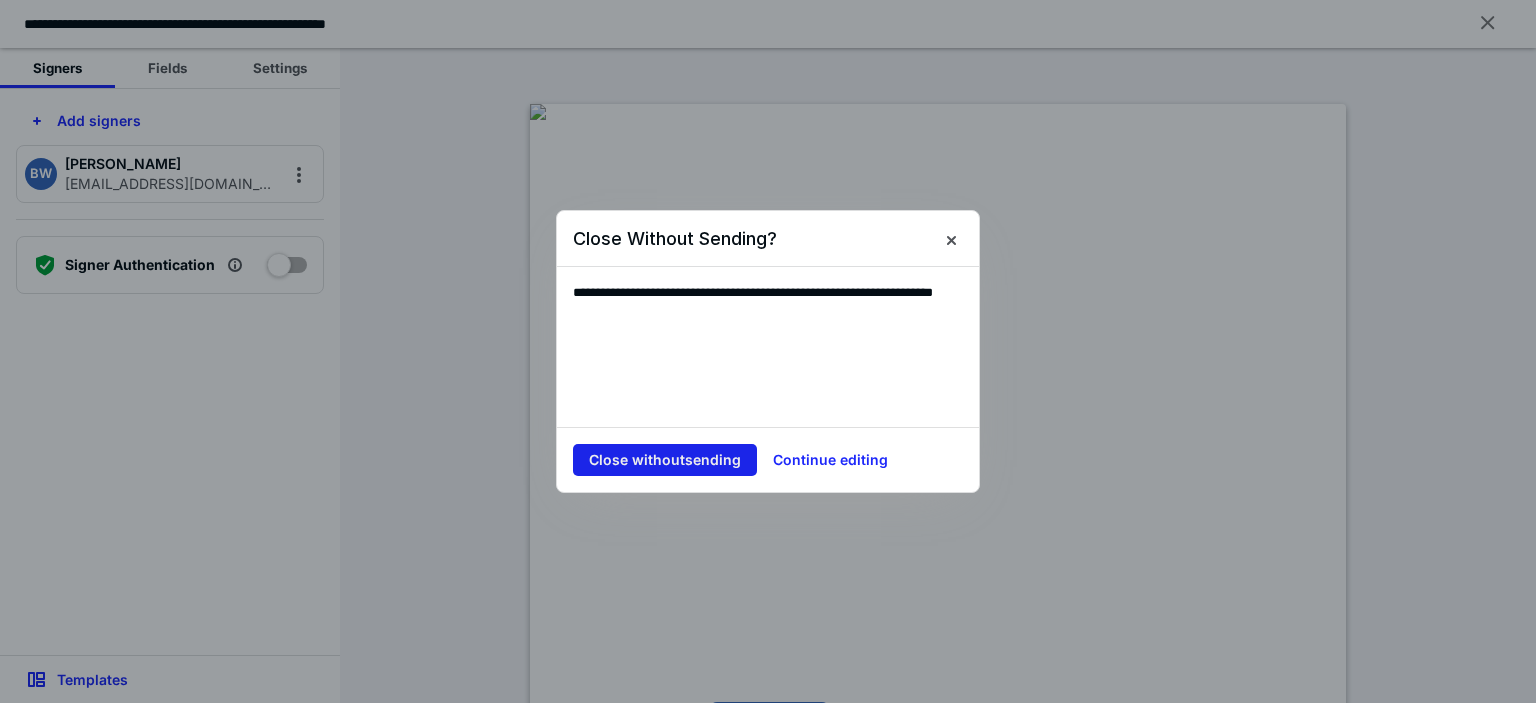click on "Close without  sending" at bounding box center [665, 460] 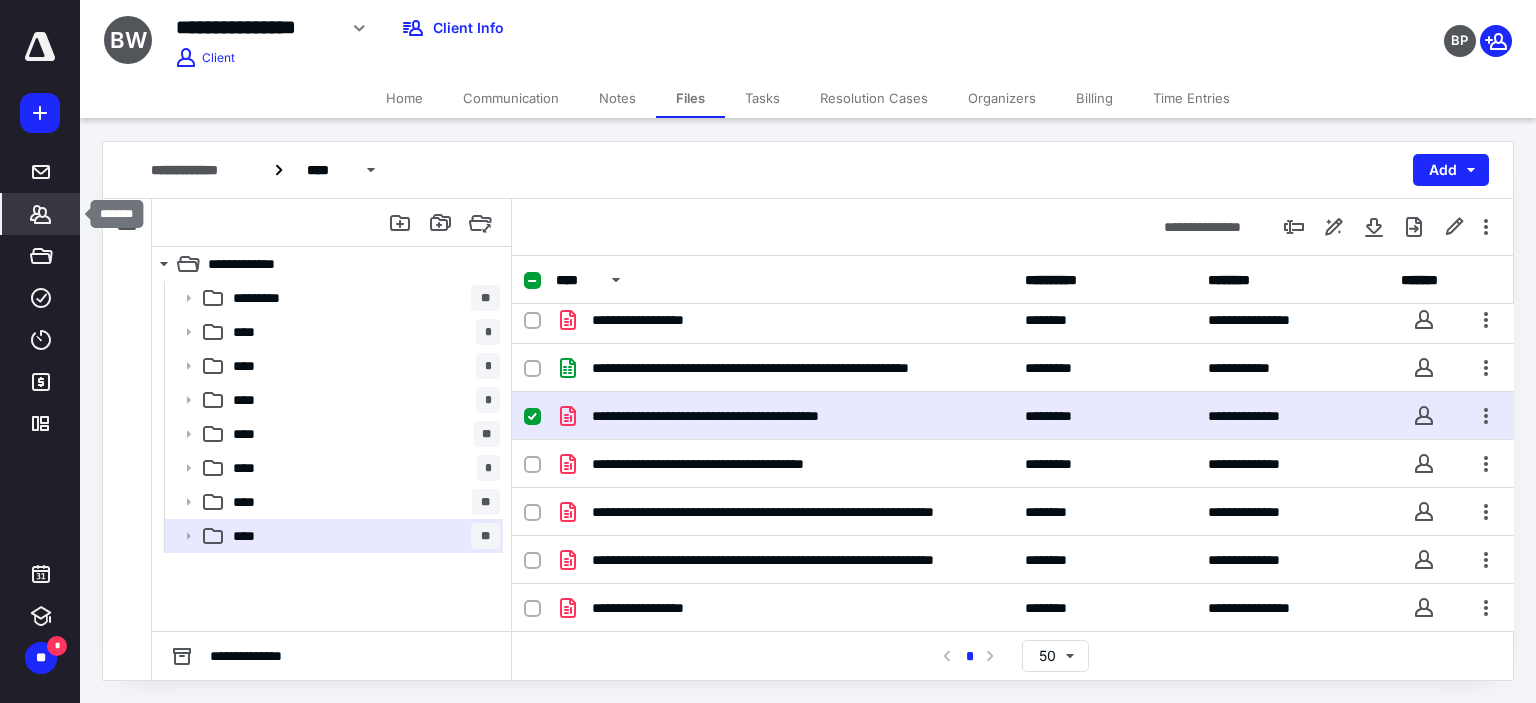 click 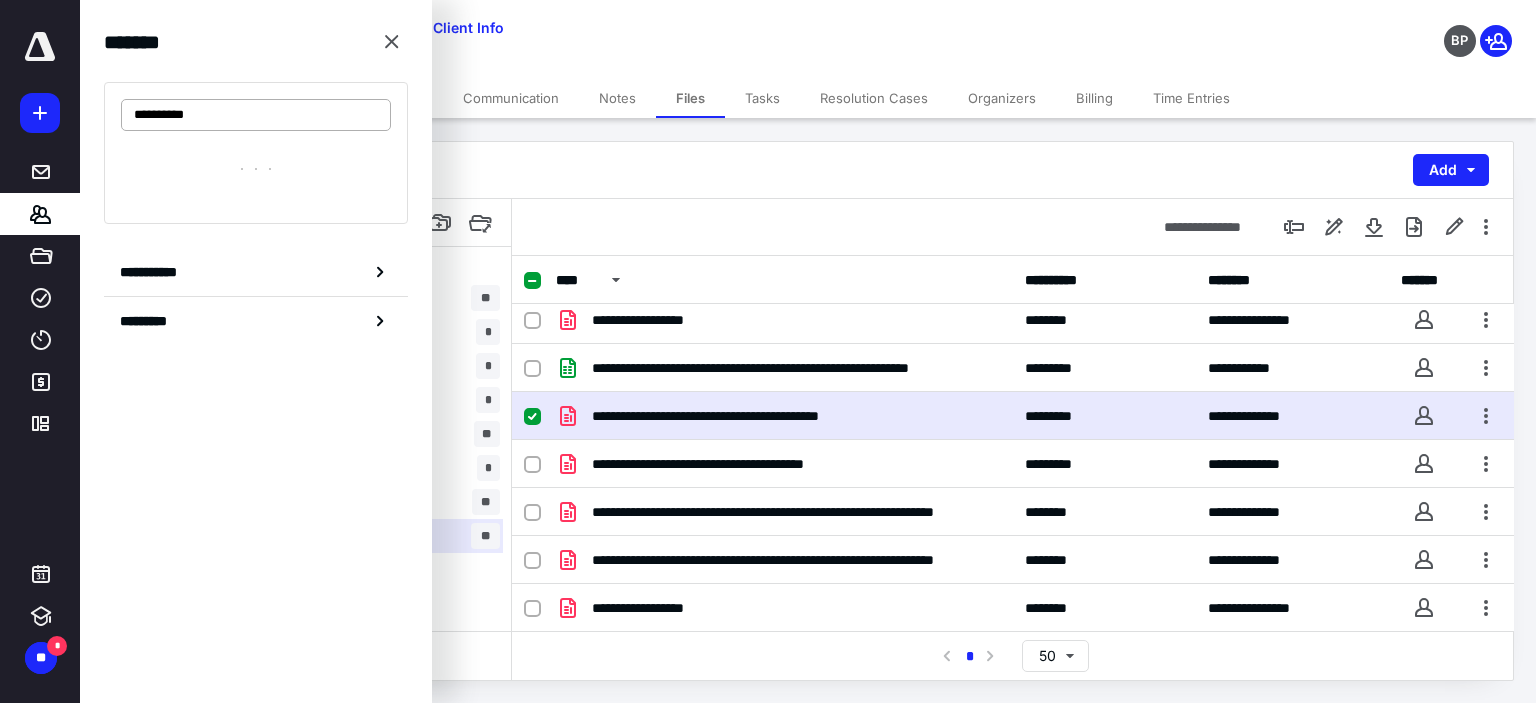 type on "**********" 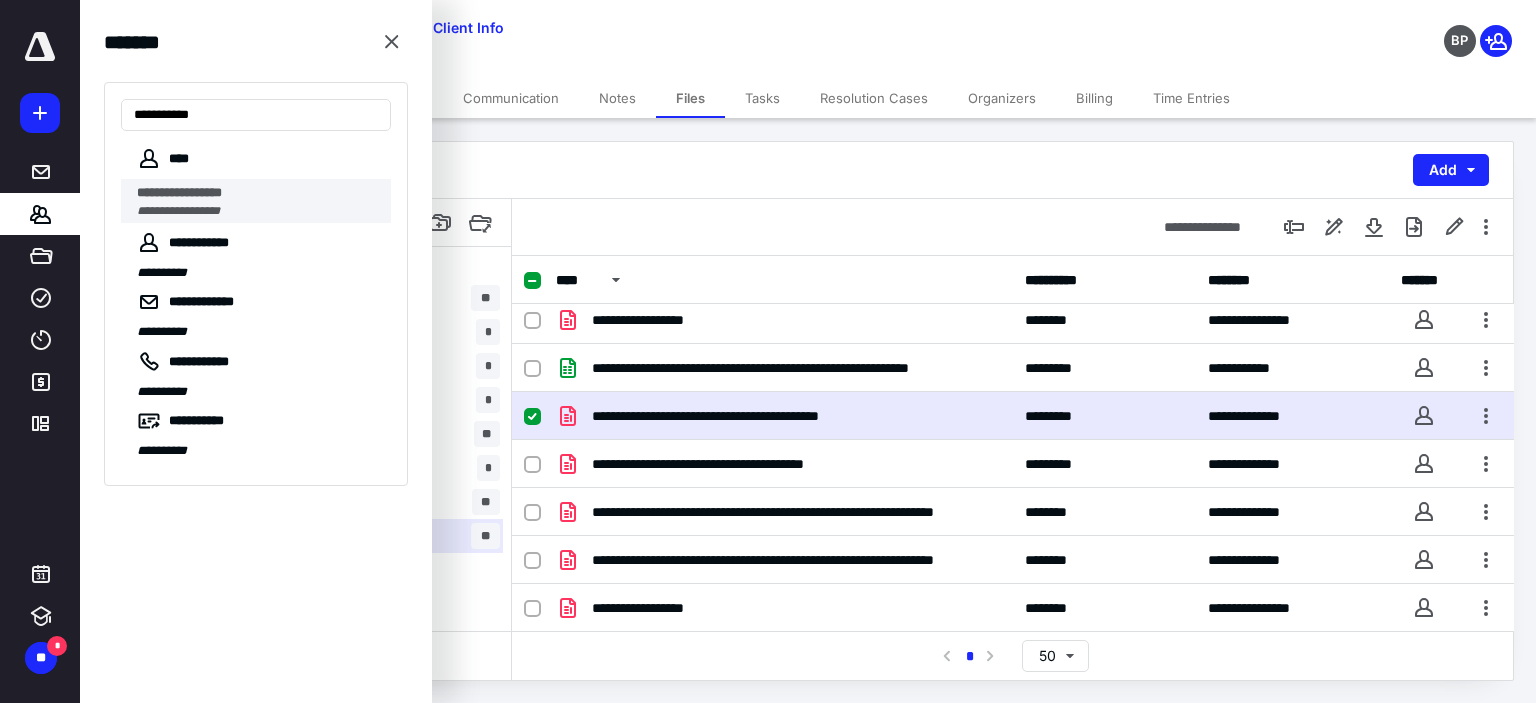 click on "**********" at bounding box center [178, 211] 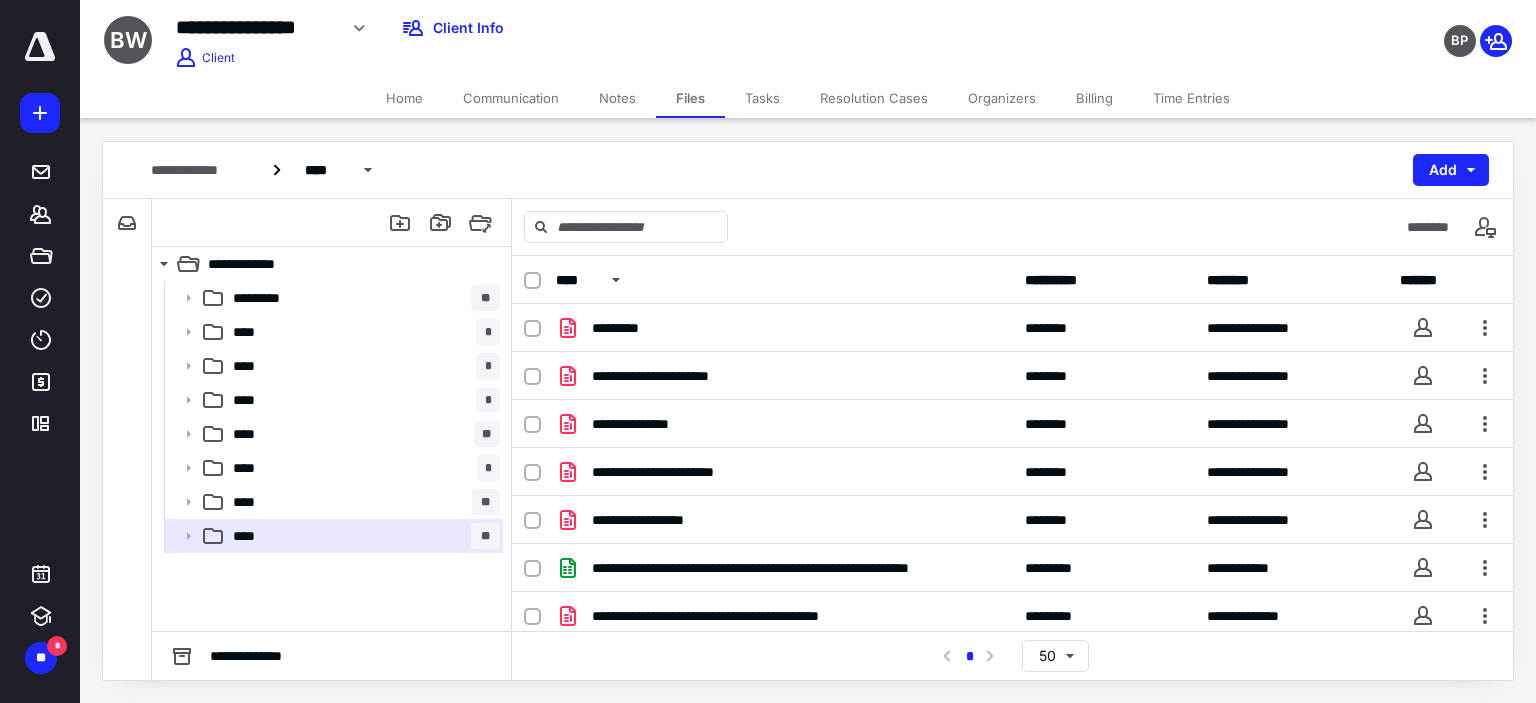 click on "Communication" at bounding box center [511, 98] 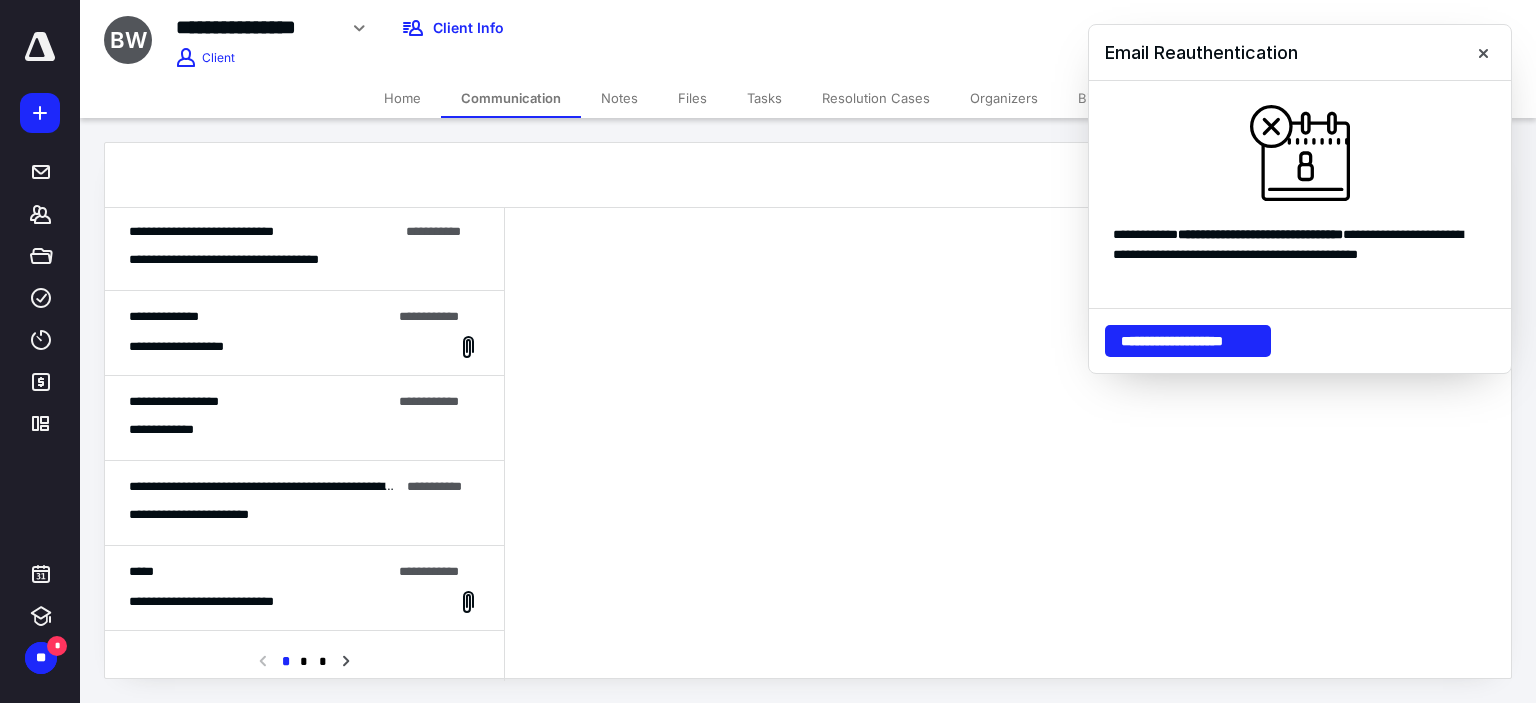 scroll, scrollTop: 567, scrollLeft: 0, axis: vertical 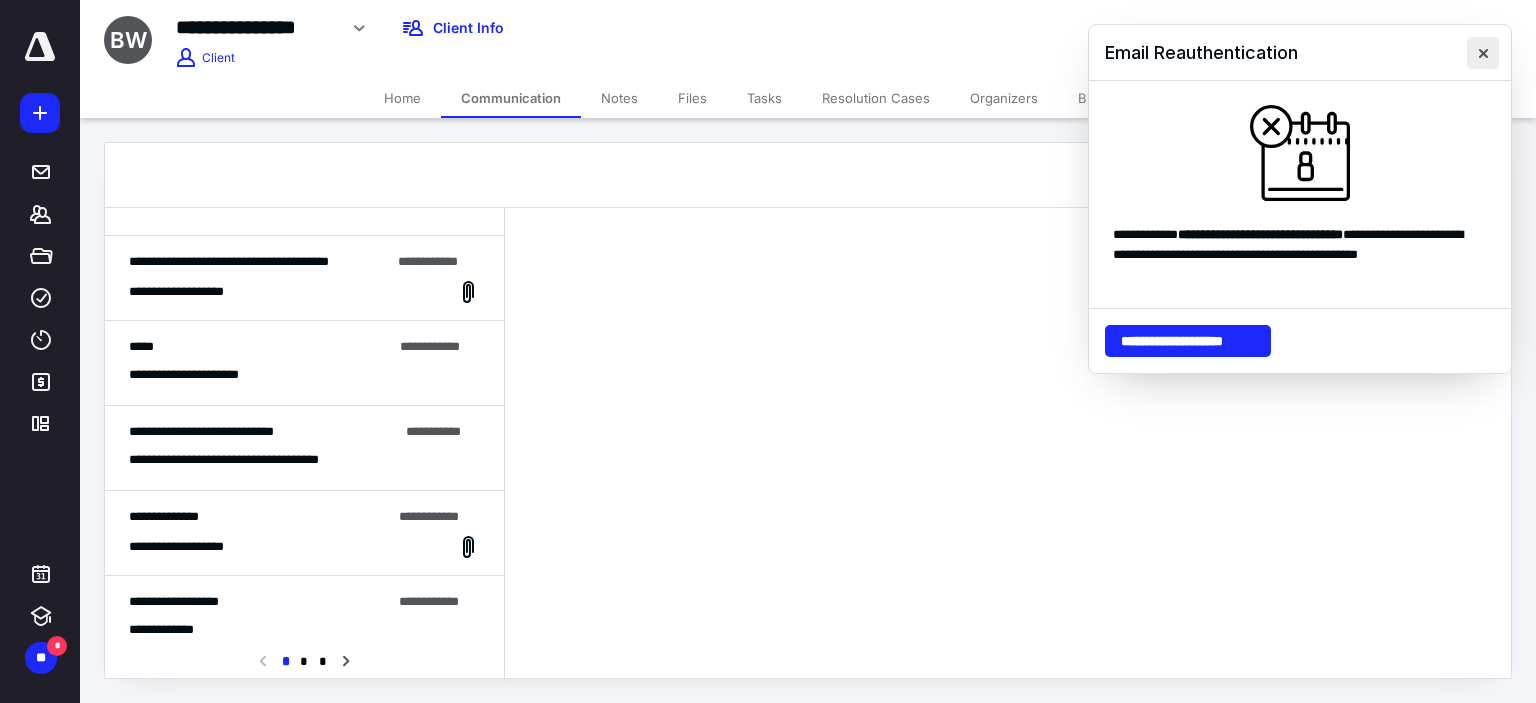 click at bounding box center (1483, 53) 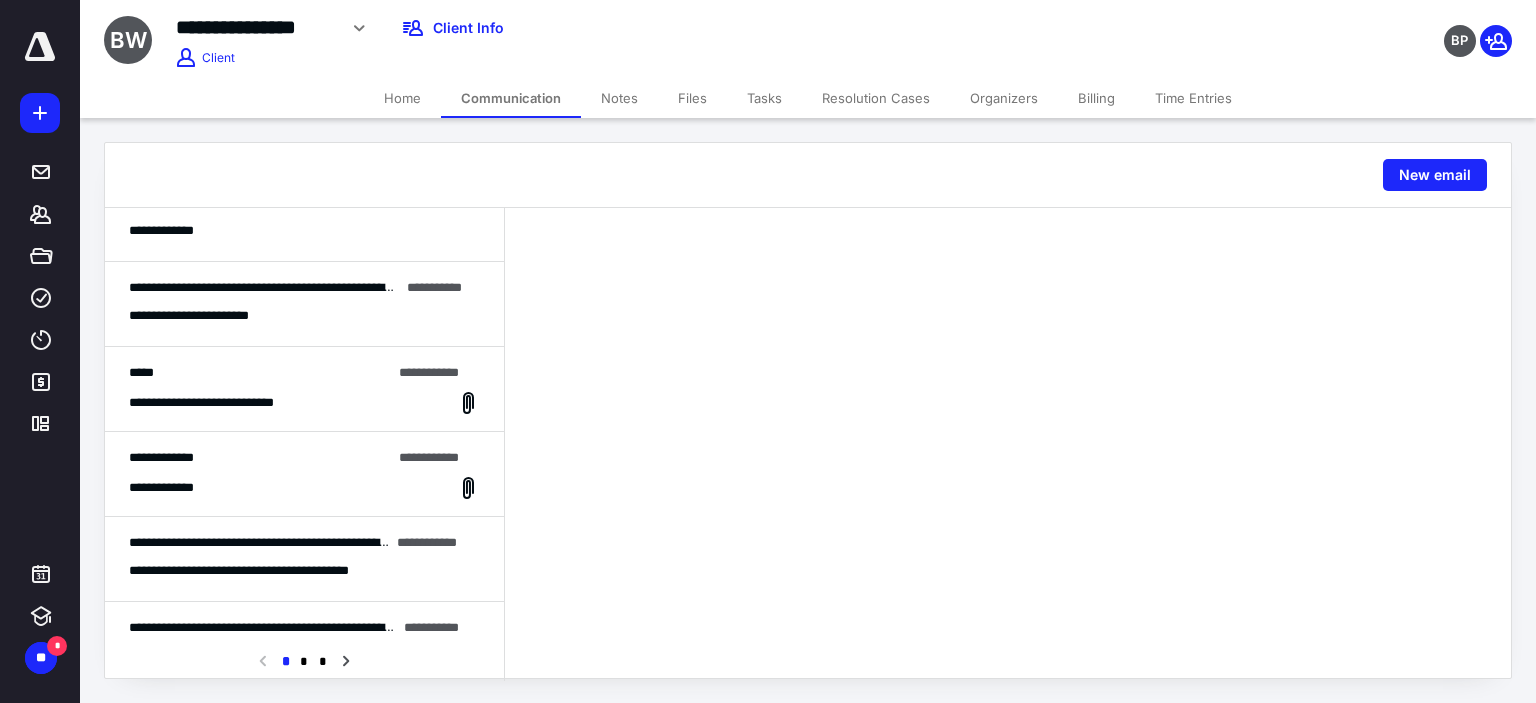 scroll, scrollTop: 1166, scrollLeft: 0, axis: vertical 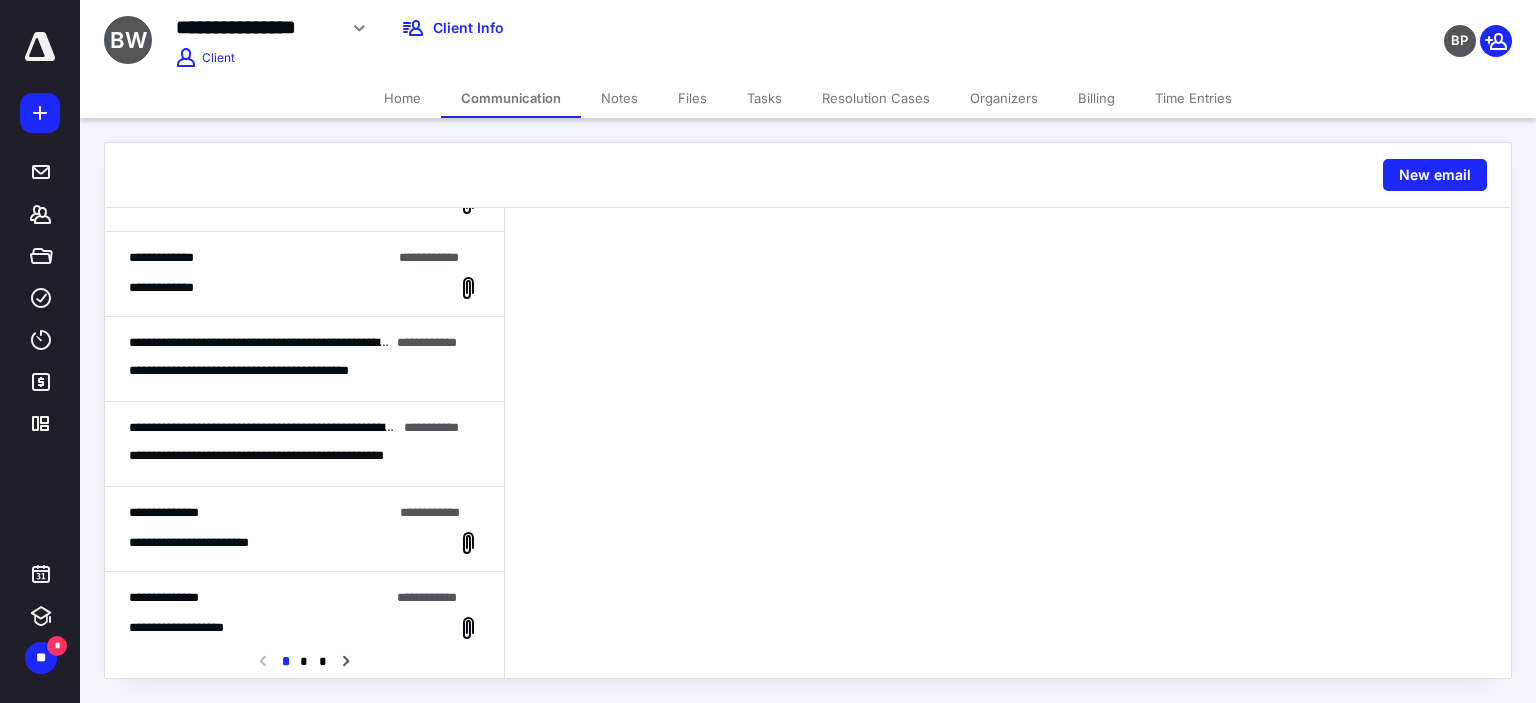 click on "**********" at bounding box center (304, 359) 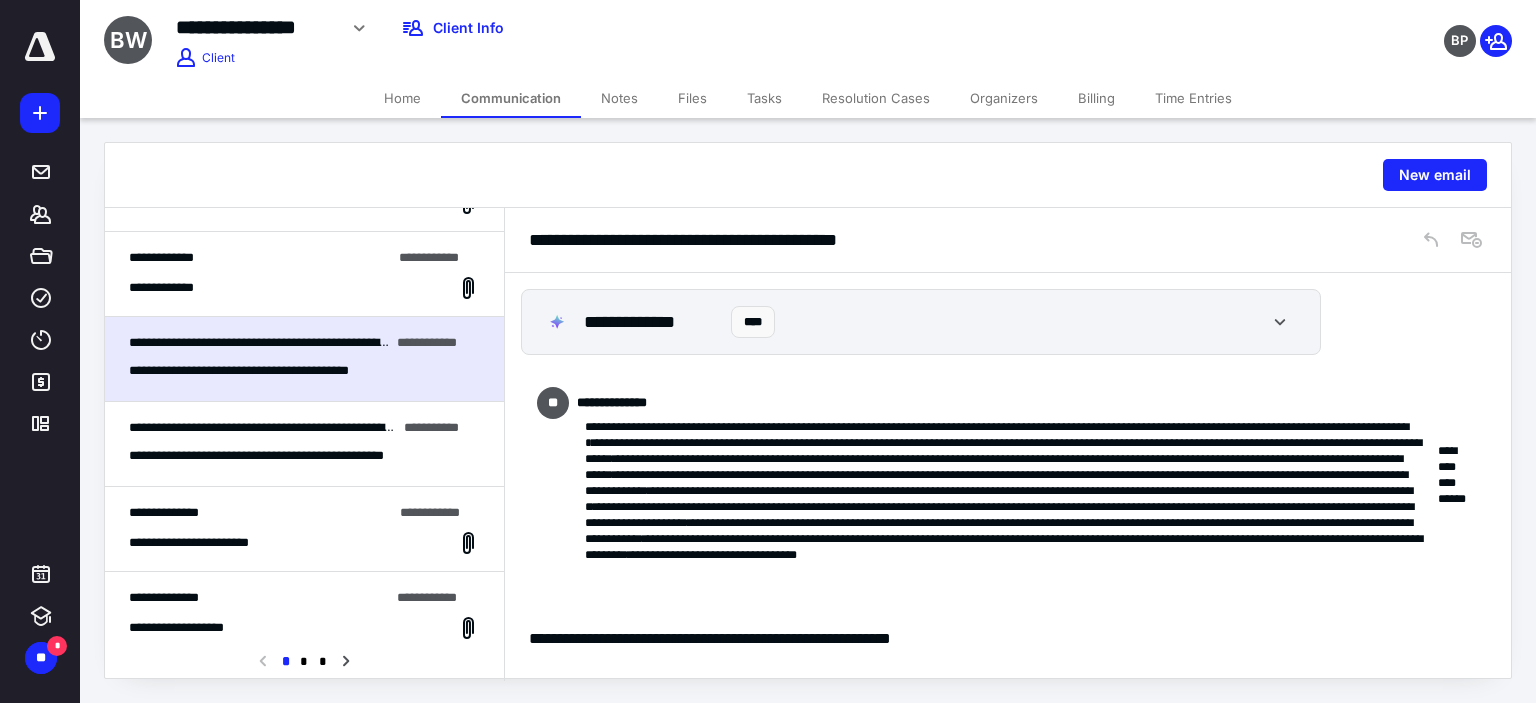 scroll, scrollTop: 267, scrollLeft: 0, axis: vertical 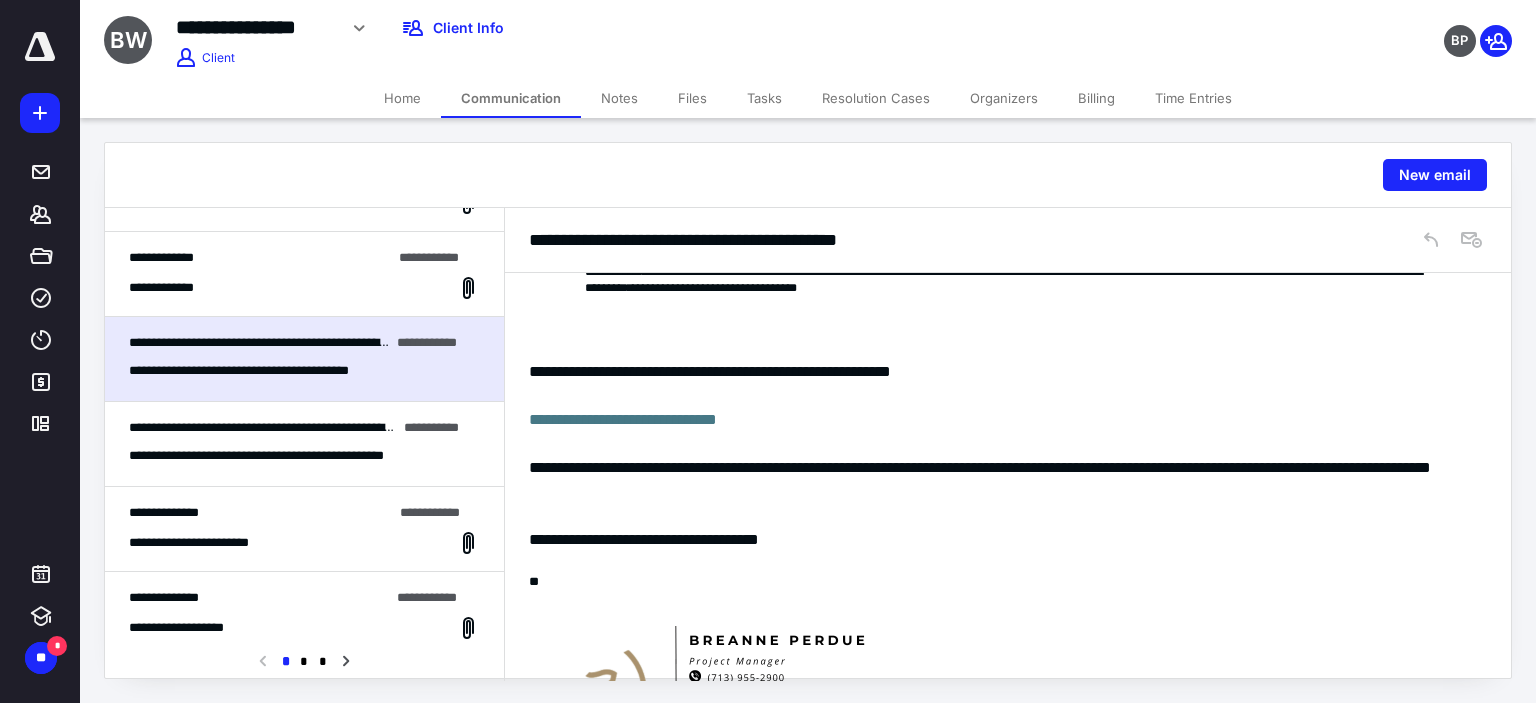 click on "**********" at bounding box center [304, 274] 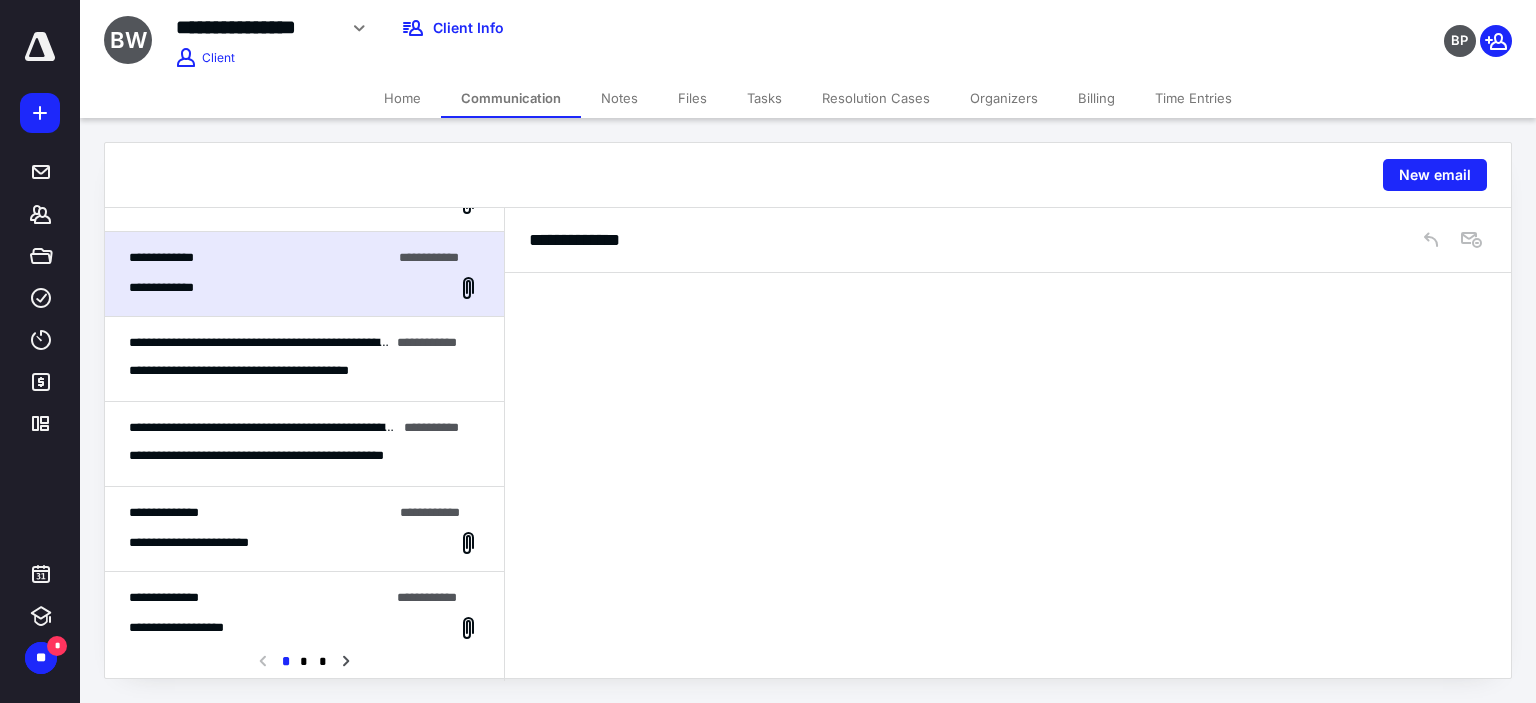 scroll, scrollTop: 1266, scrollLeft: 0, axis: vertical 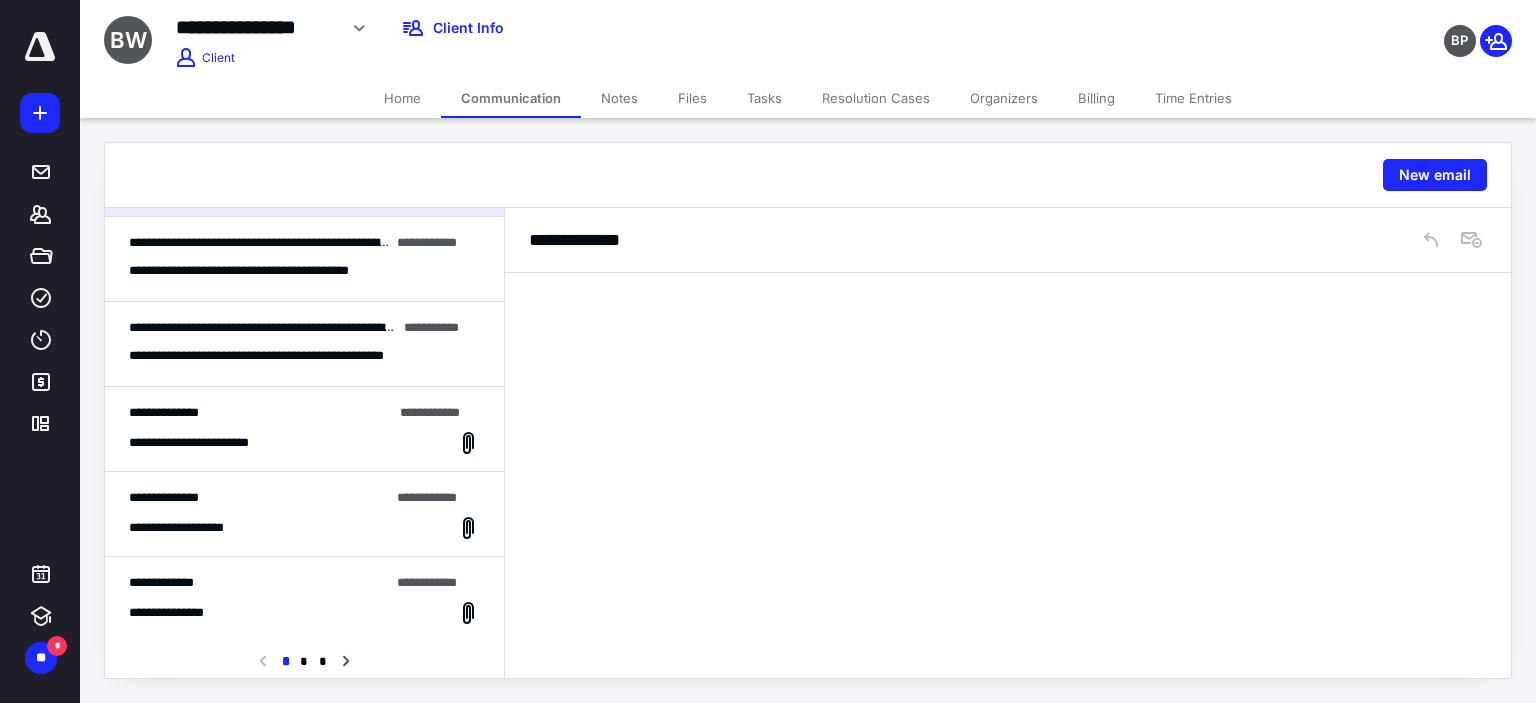 click on "**********" at bounding box center (259, 583) 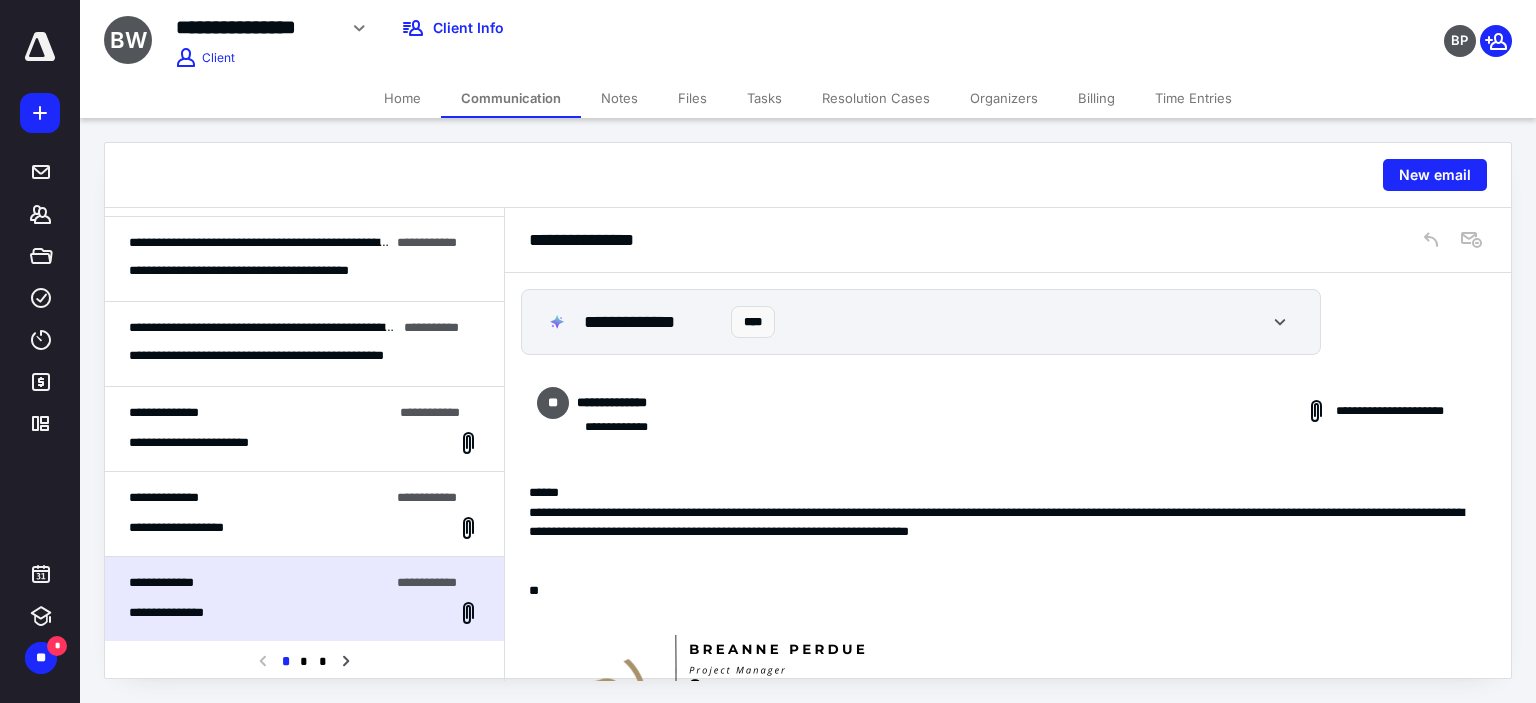 scroll, scrollTop: 234, scrollLeft: 0, axis: vertical 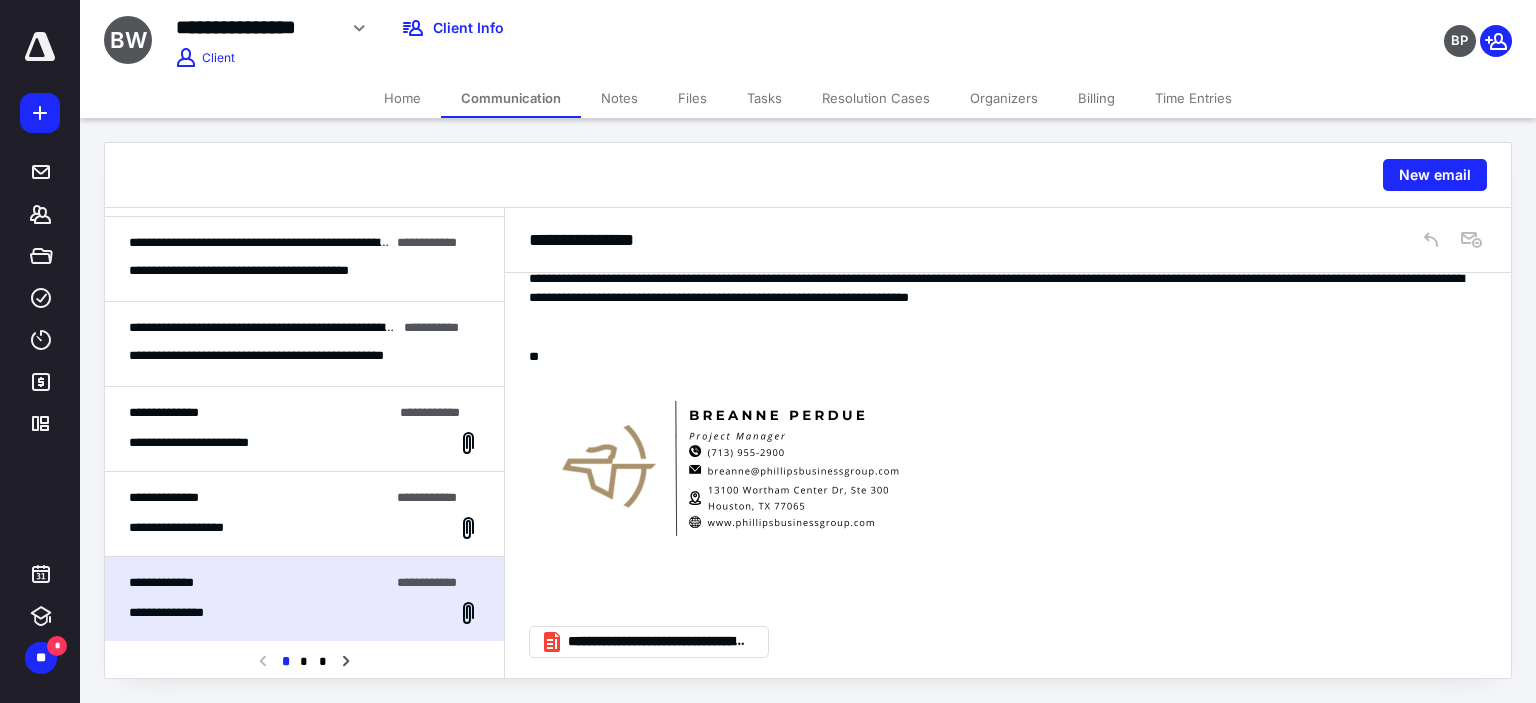 click on "**********" at bounding box center [164, 497] 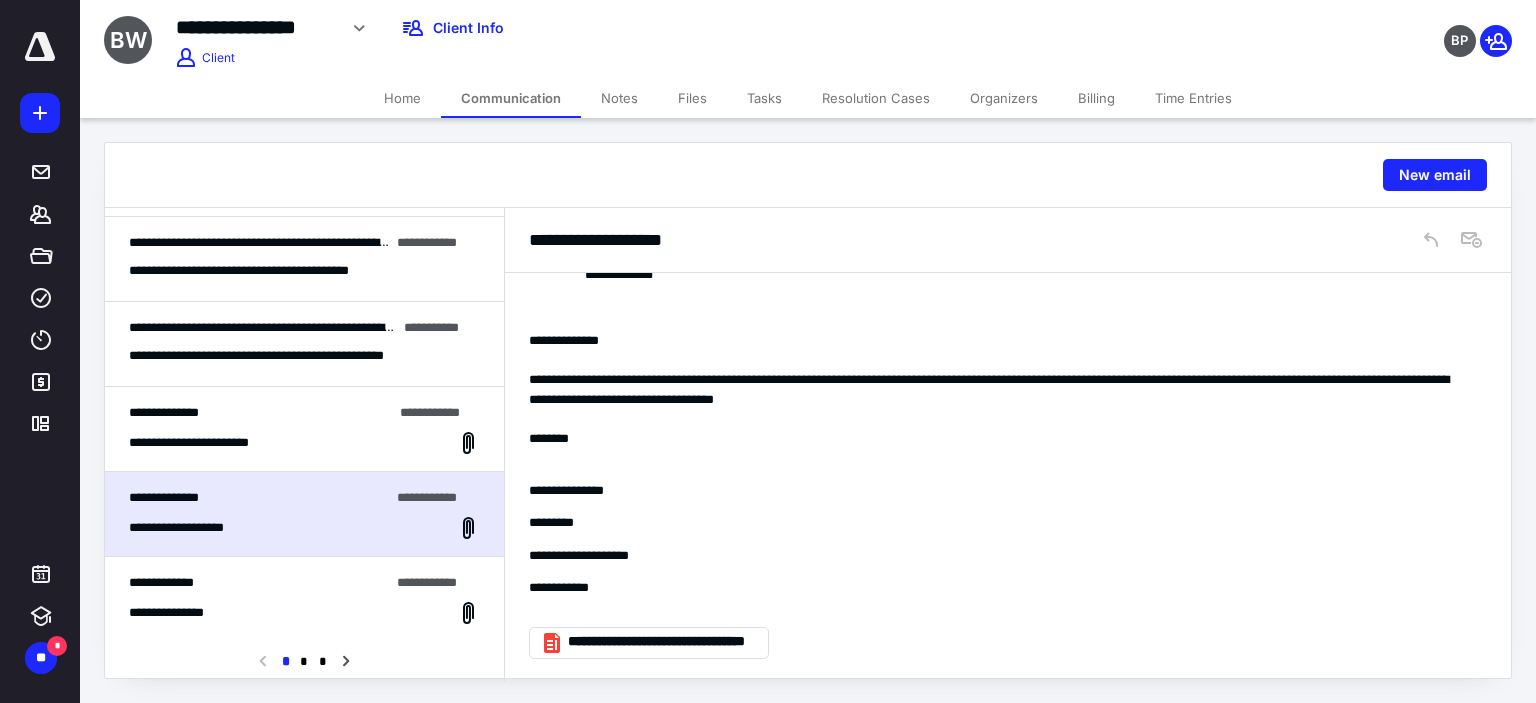 scroll, scrollTop: 0, scrollLeft: 0, axis: both 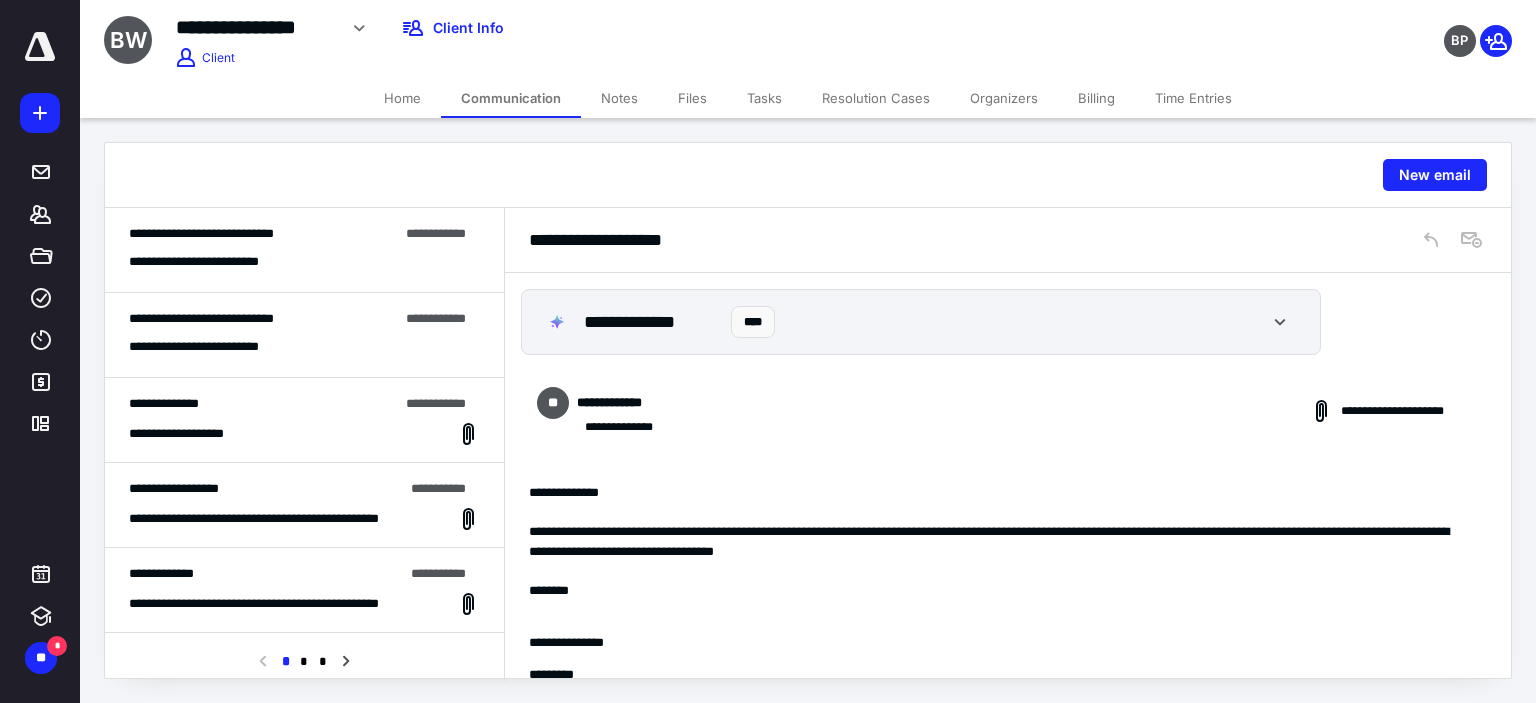 click on "**********" at bounding box center [263, 234] 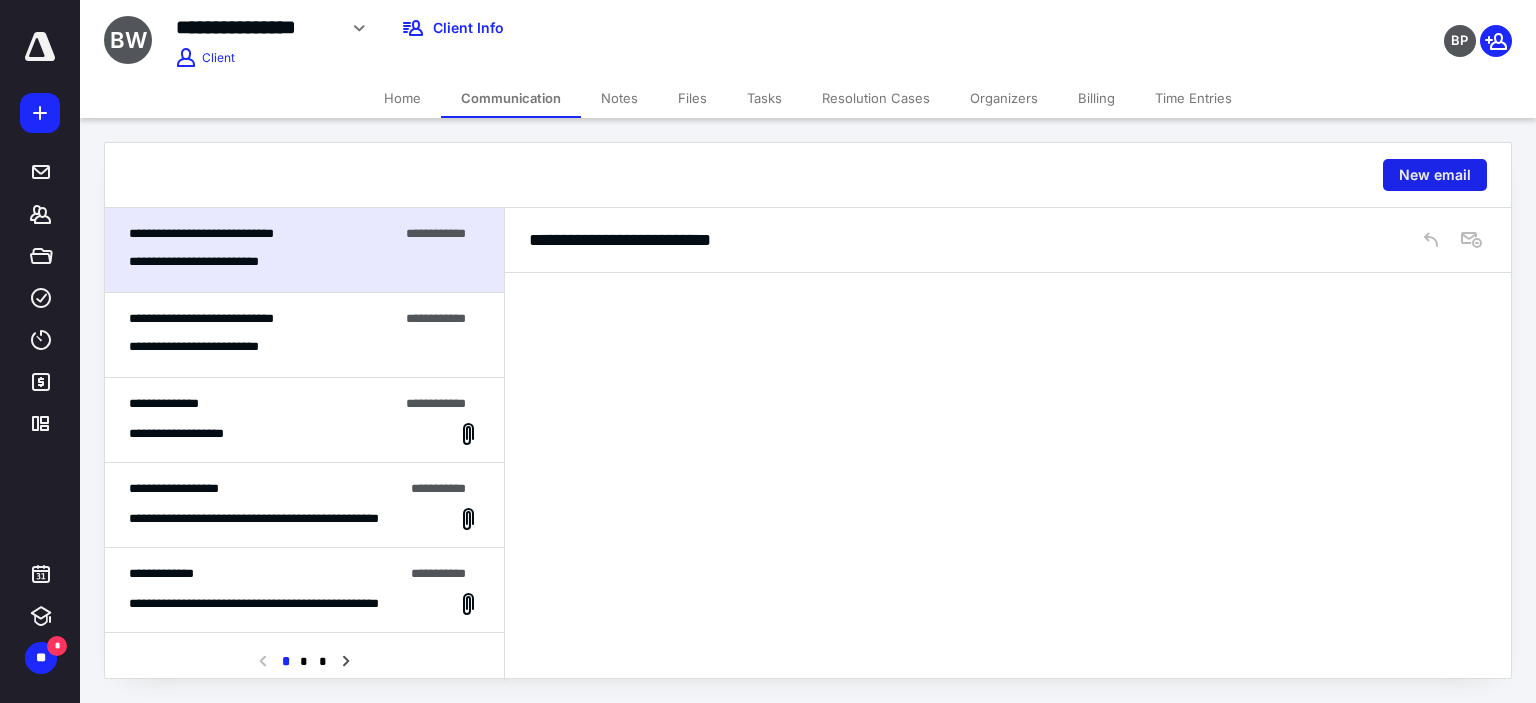 click on "New email" at bounding box center [1435, 175] 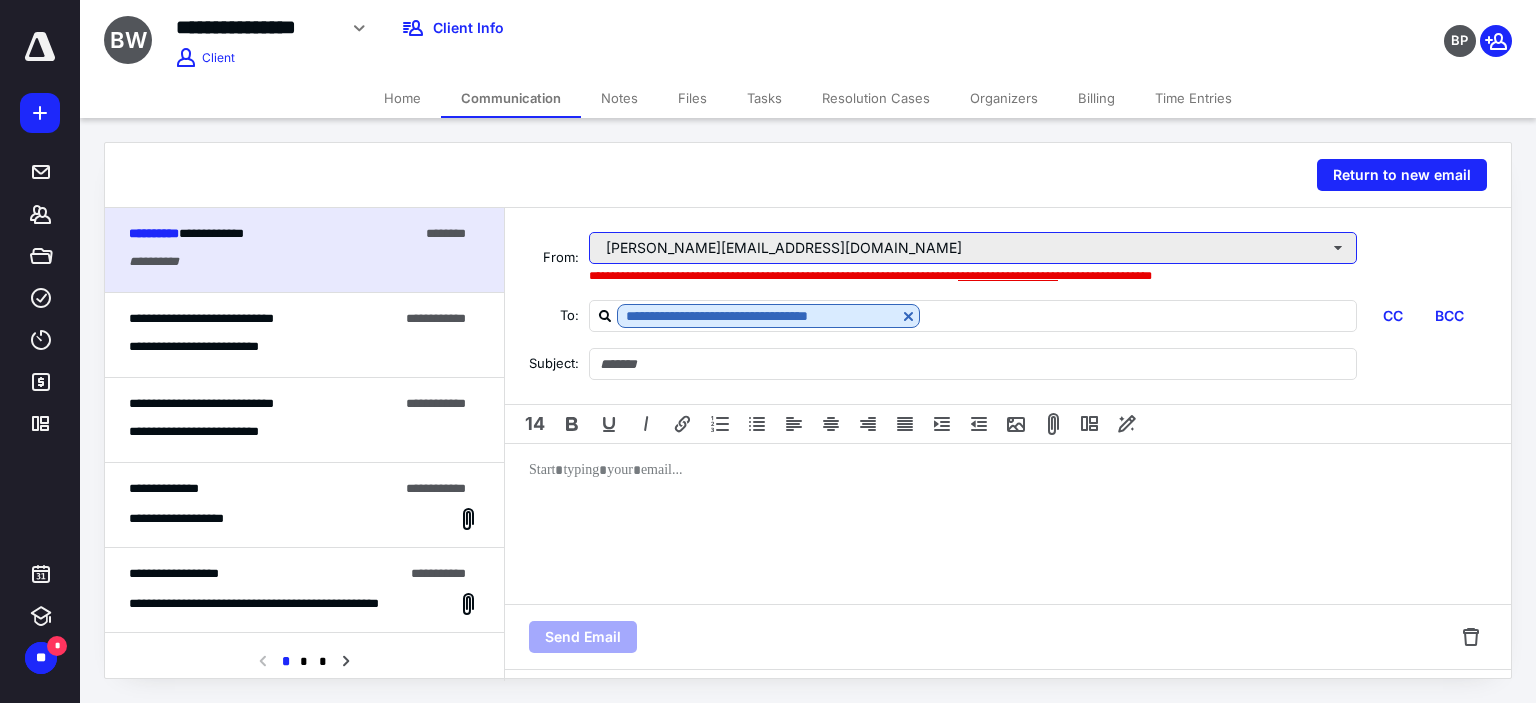 click on "candace@phillipsbusinessgroup.com" at bounding box center (973, 248) 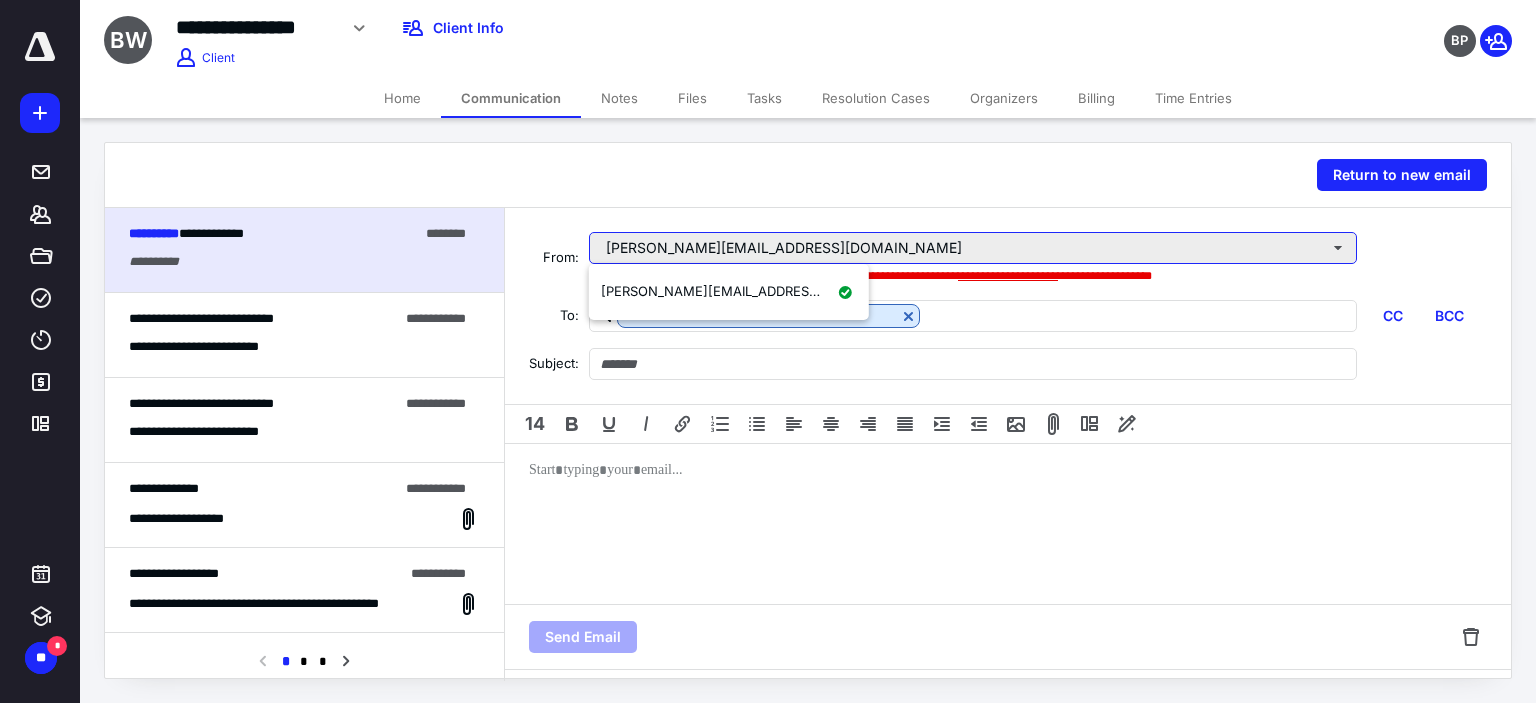 click on "candace@phillipsbusinessgroup.com" at bounding box center [973, 248] 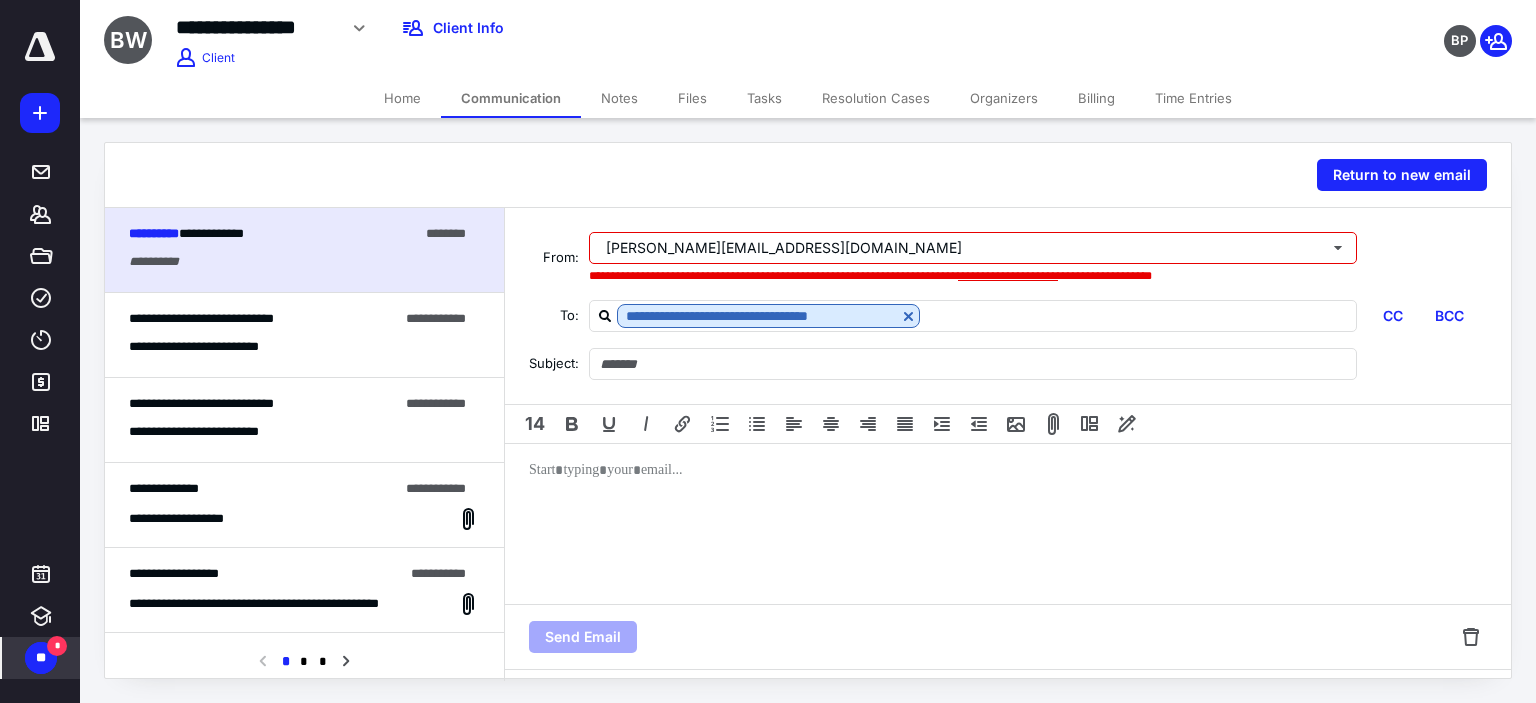click on "**" at bounding box center [41, 658] 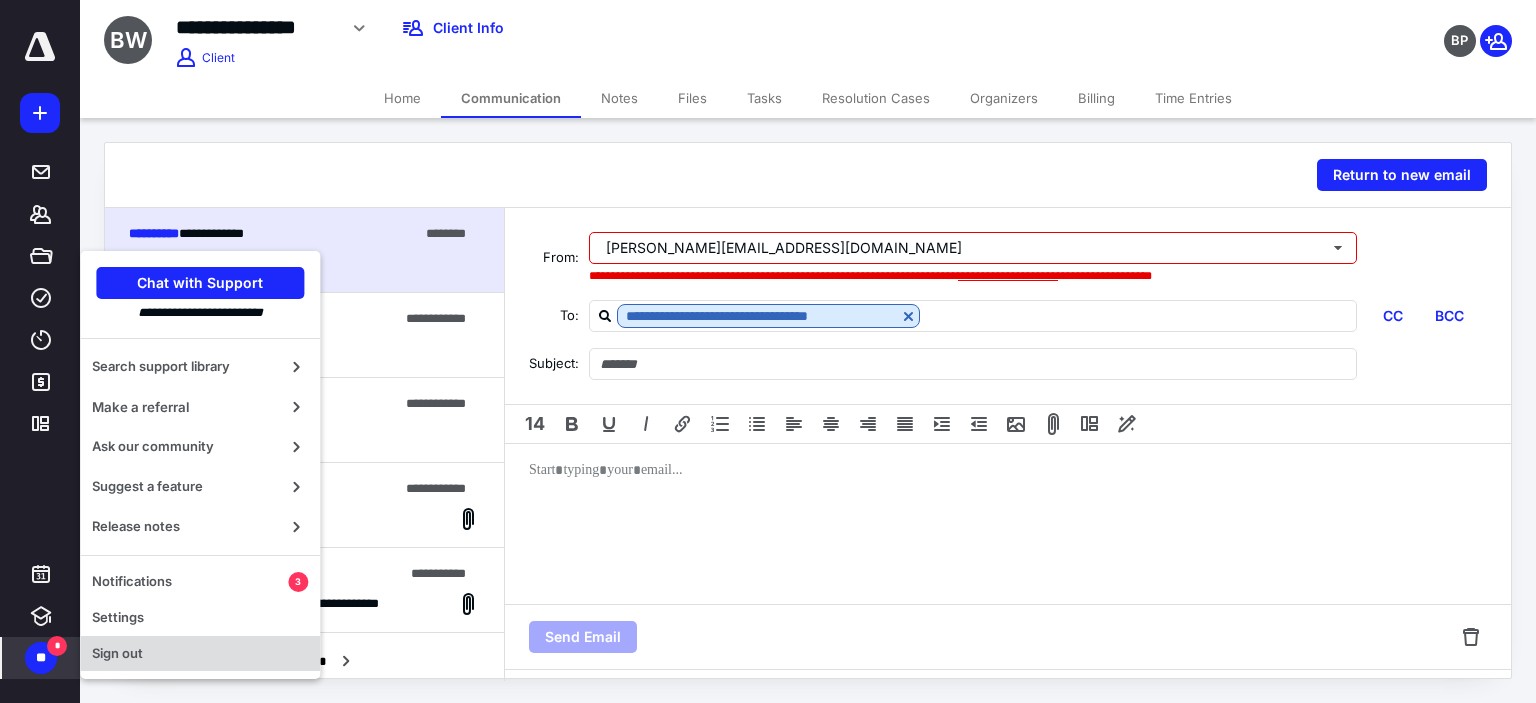 click on "Sign out" at bounding box center [200, 654] 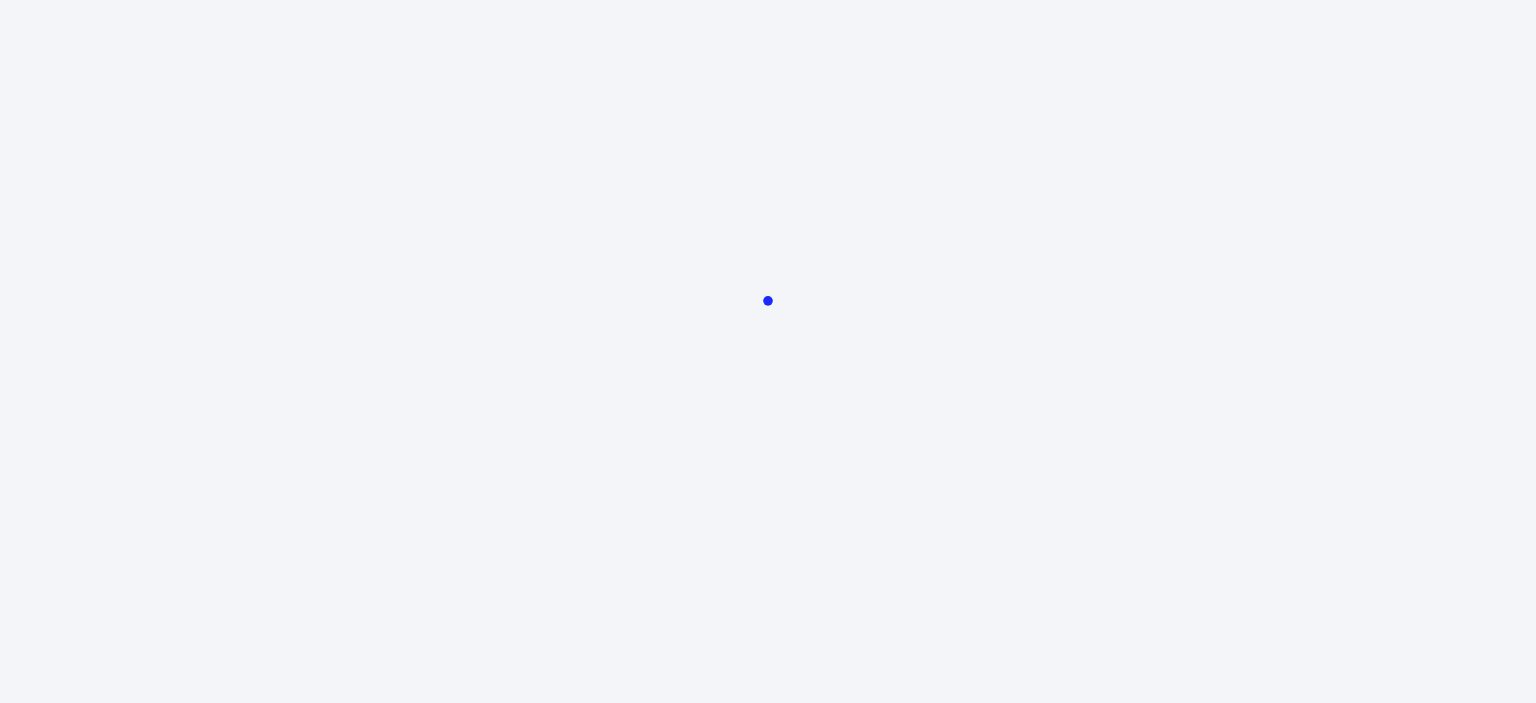 scroll, scrollTop: 0, scrollLeft: 0, axis: both 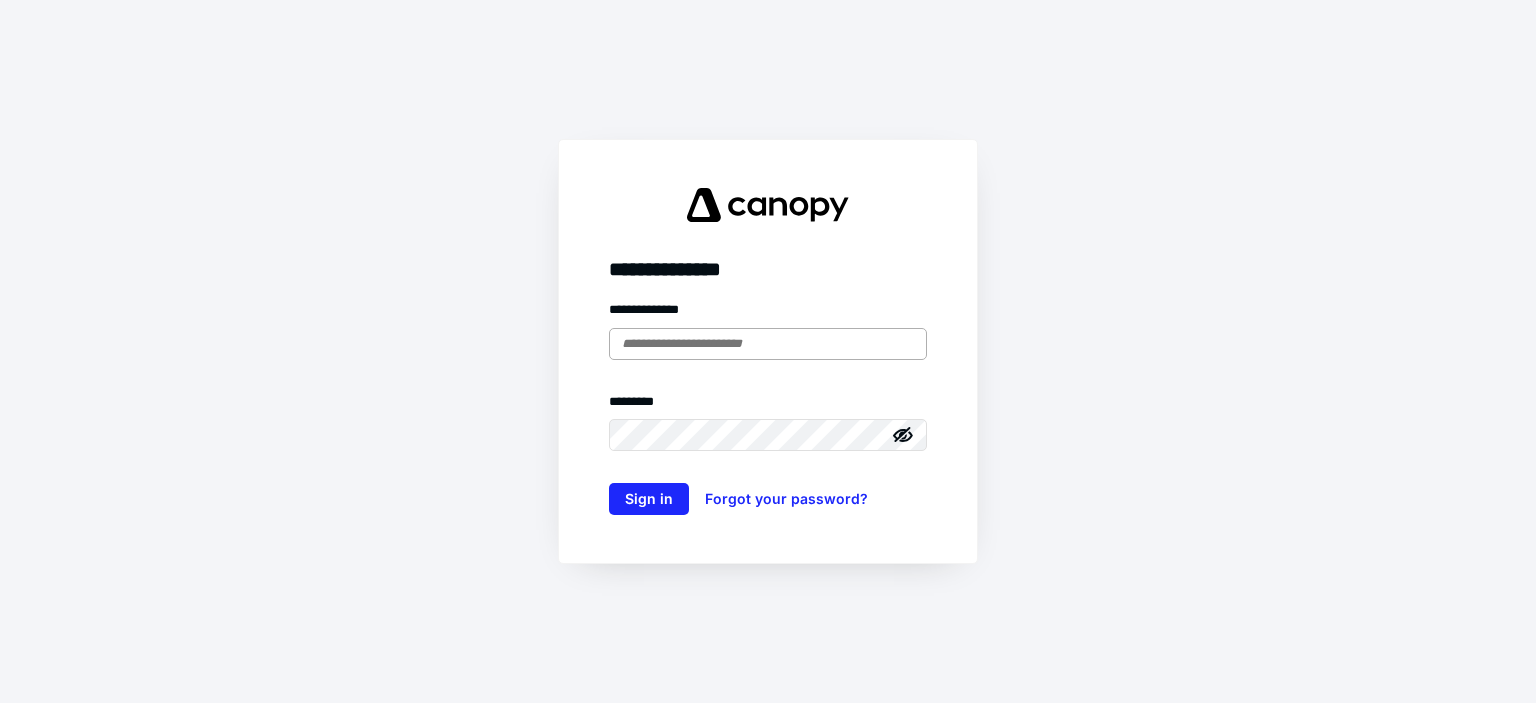 click at bounding box center [768, 344] 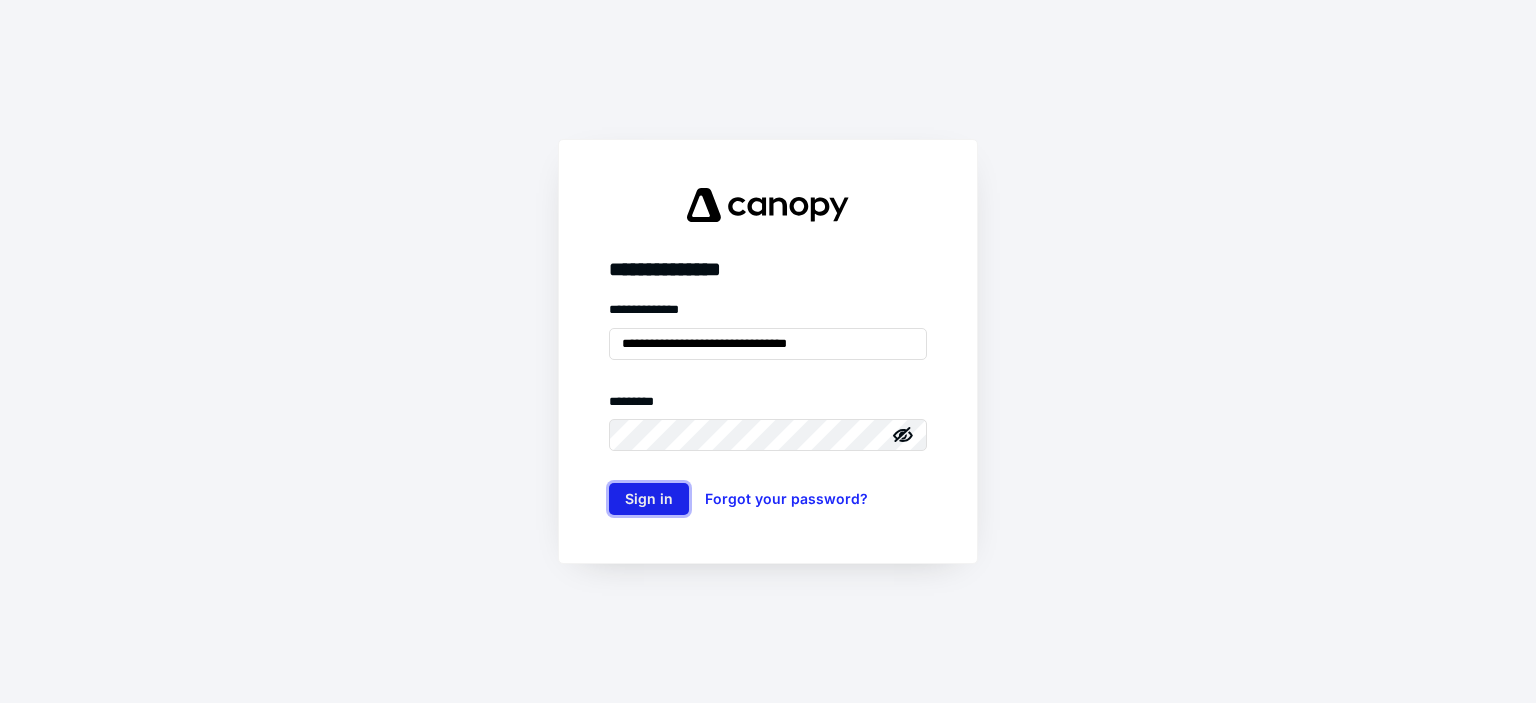 click on "Sign in" at bounding box center [649, 499] 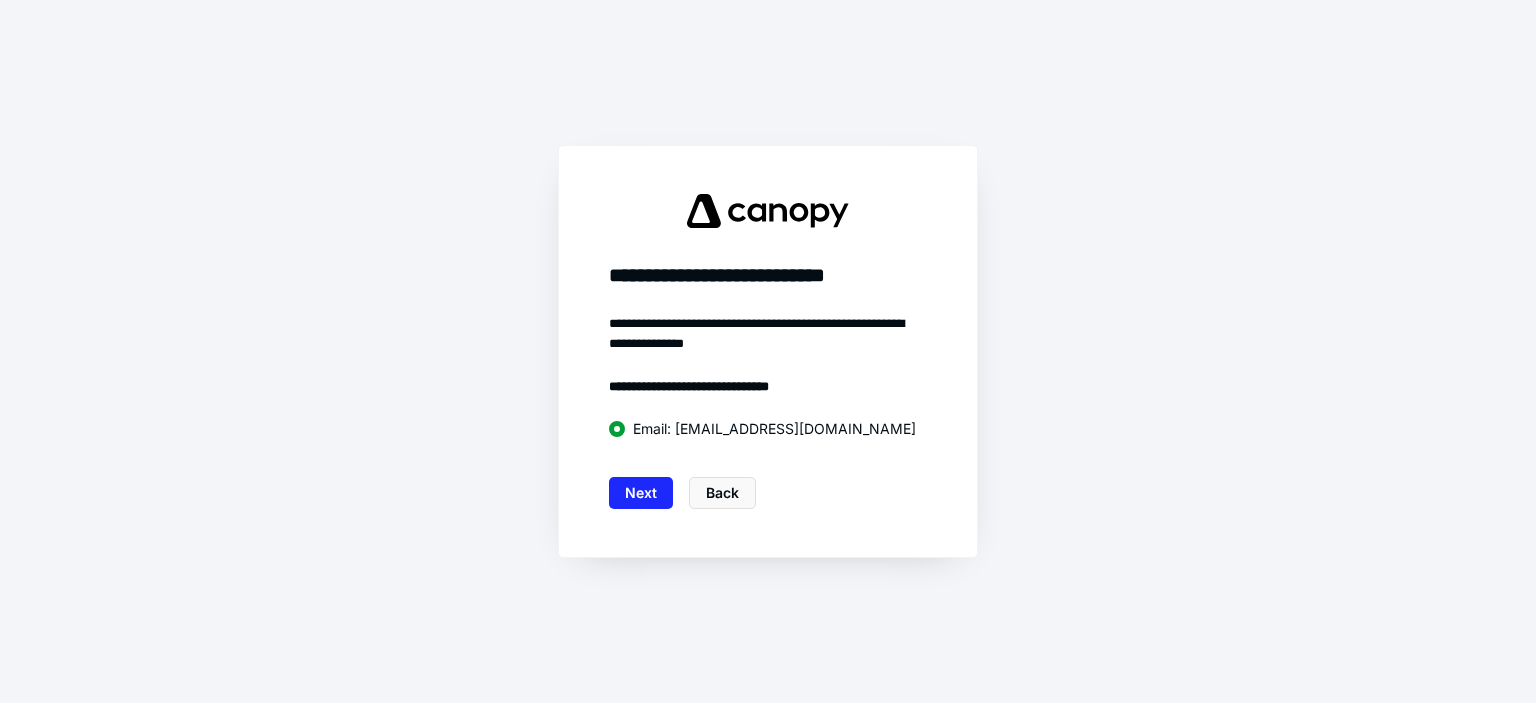 click on "Next" at bounding box center (641, 493) 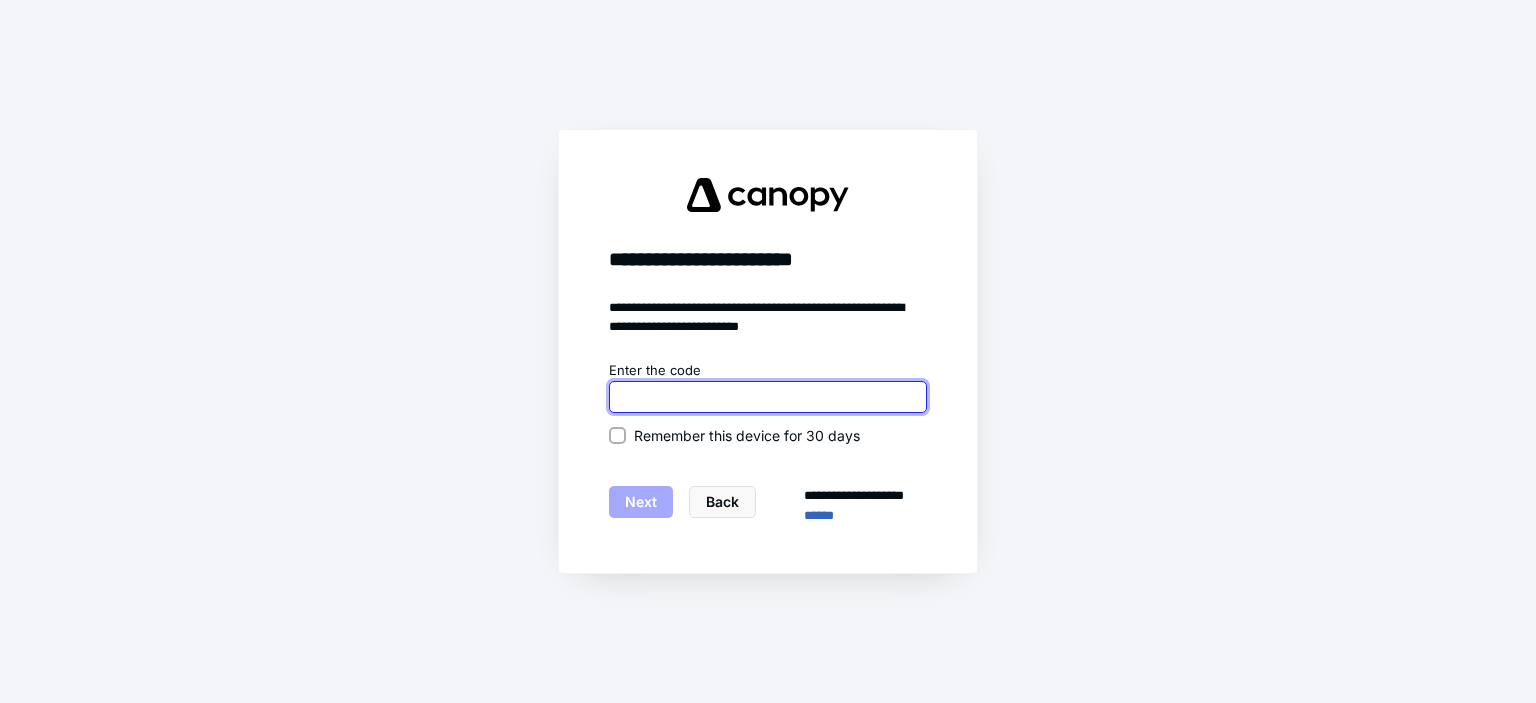 paste on "******" 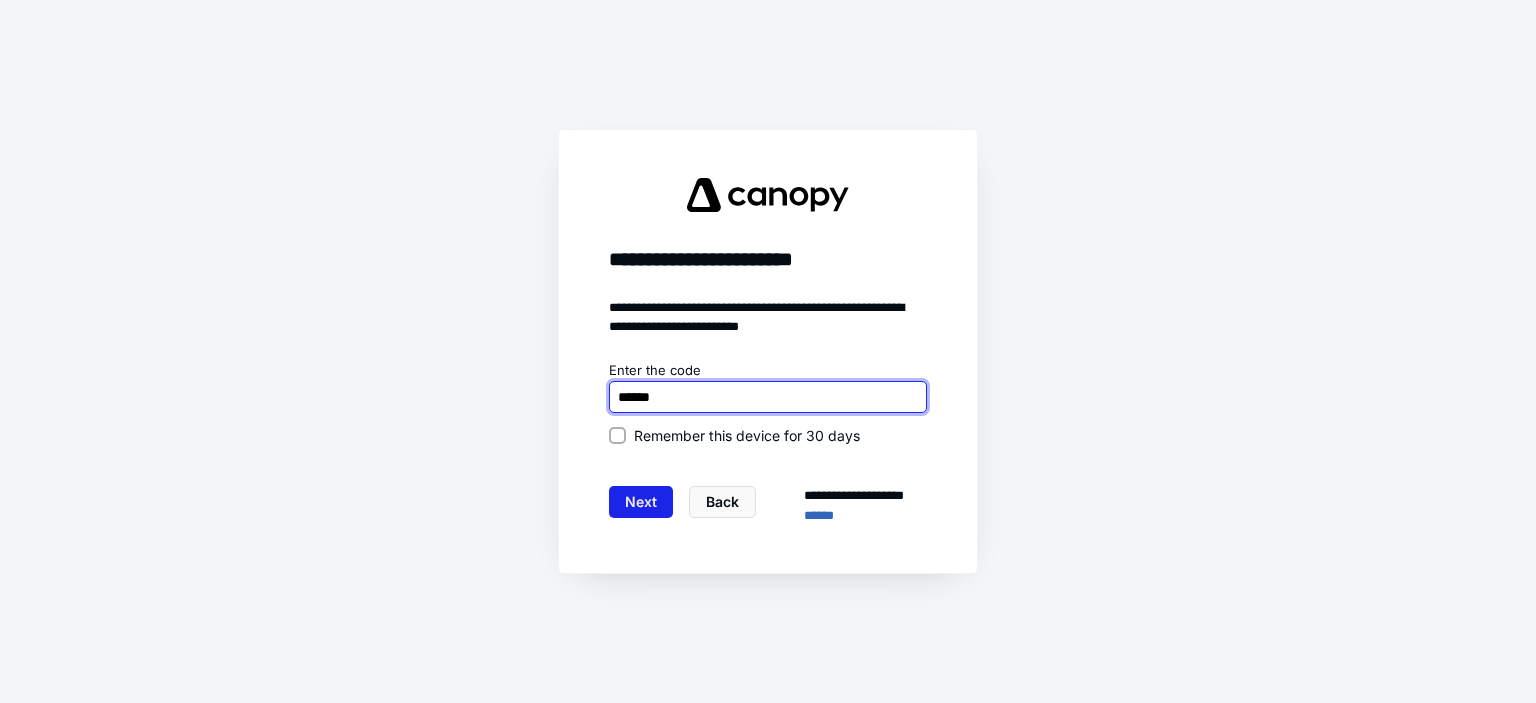 type on "******" 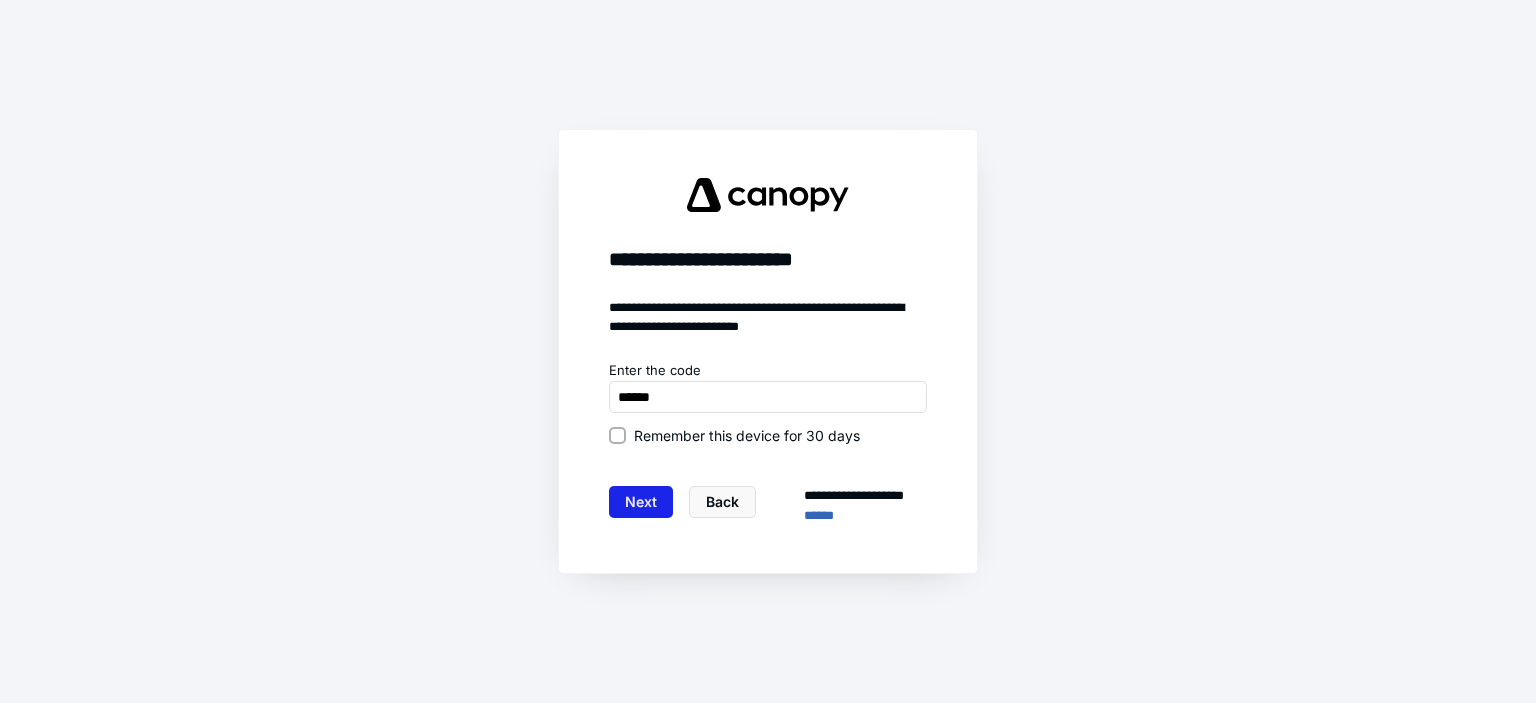 click on "Next" at bounding box center (641, 502) 